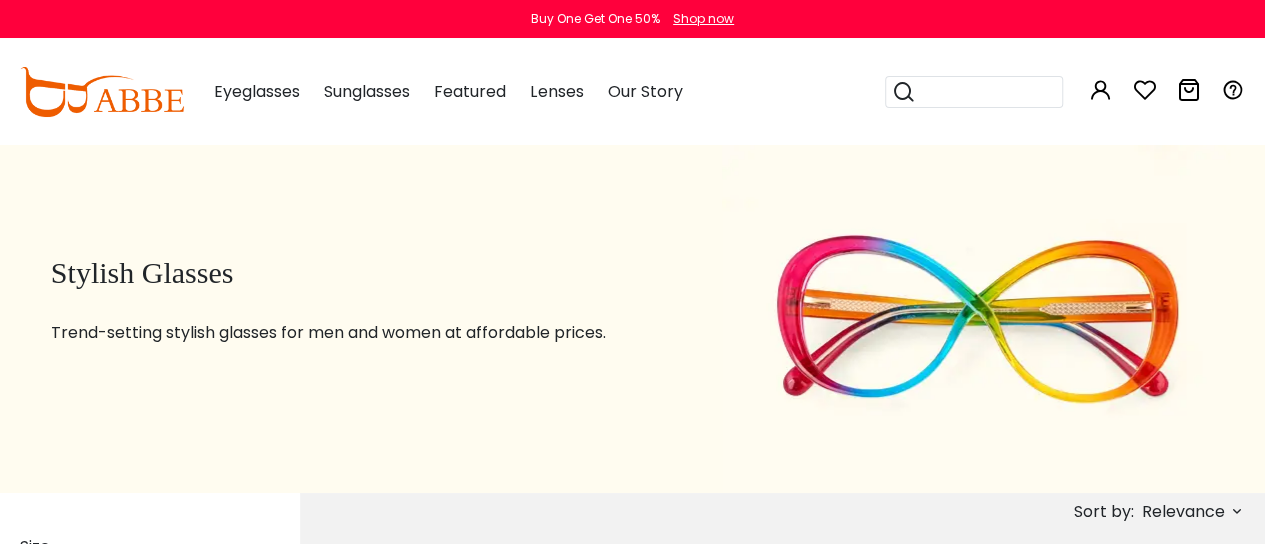 scroll, scrollTop: 0, scrollLeft: 0, axis: both 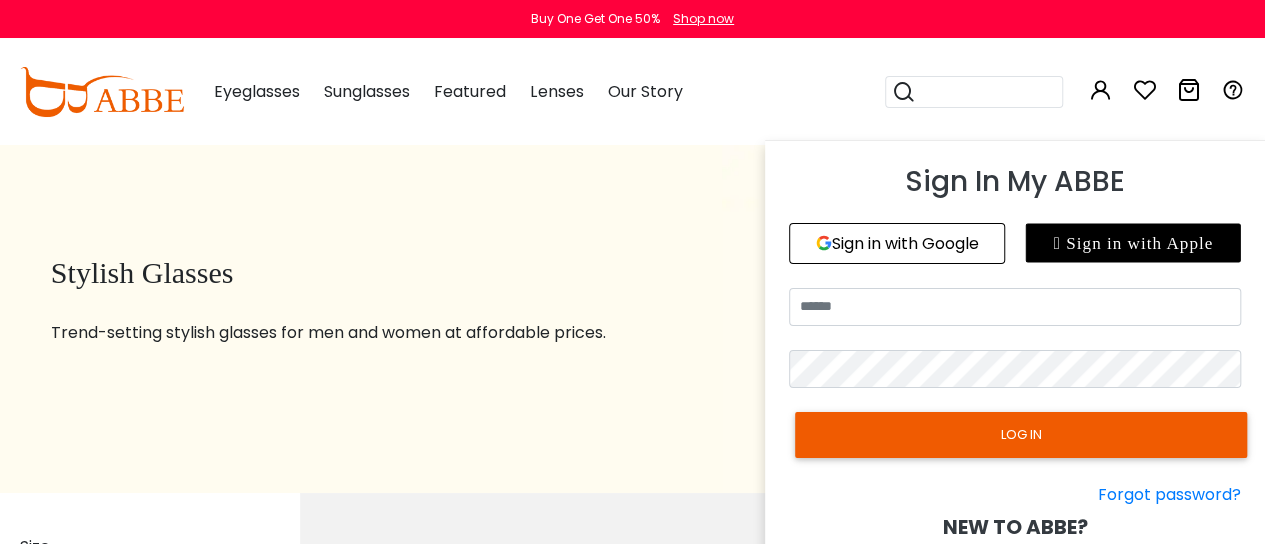 click at bounding box center [1101, 90] 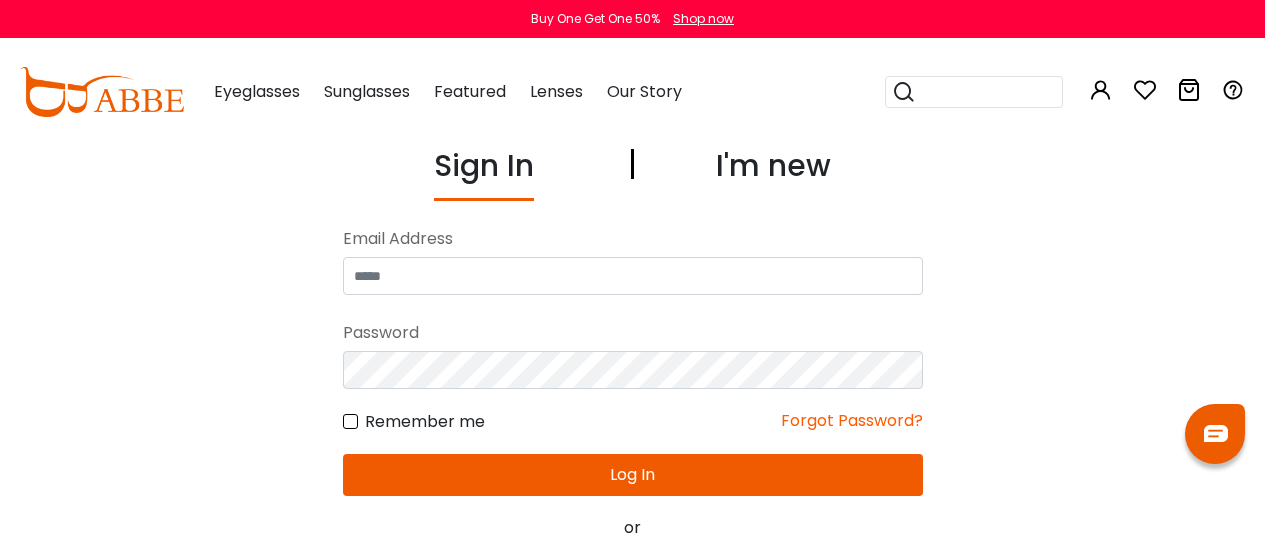 scroll, scrollTop: 0, scrollLeft: 0, axis: both 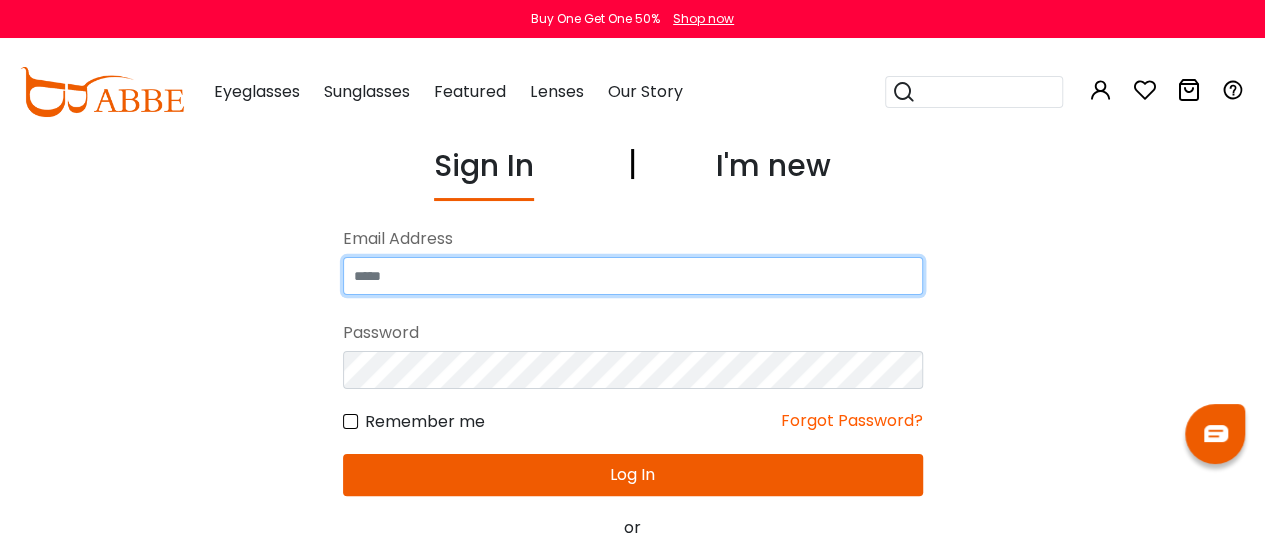 click at bounding box center [633, 276] 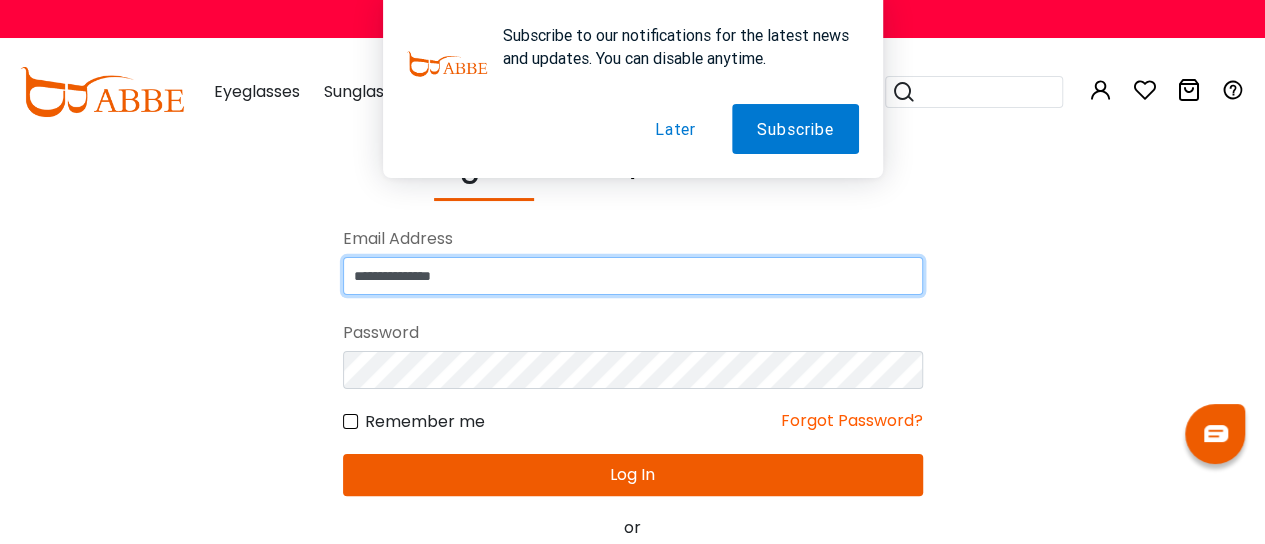 type on "**********" 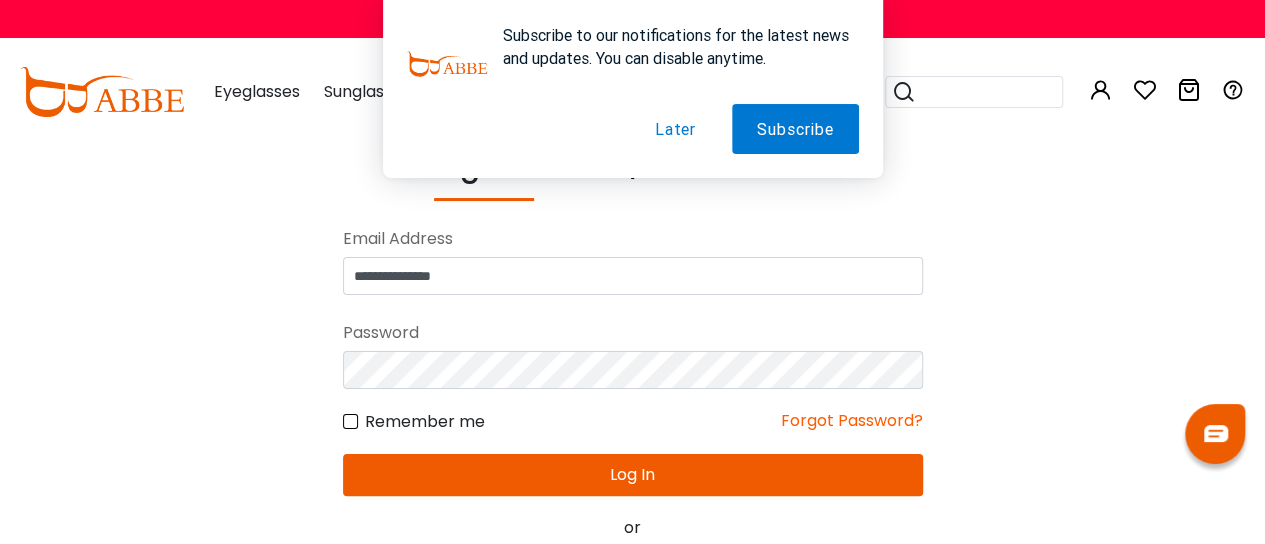 click on "Later" at bounding box center (675, 129) 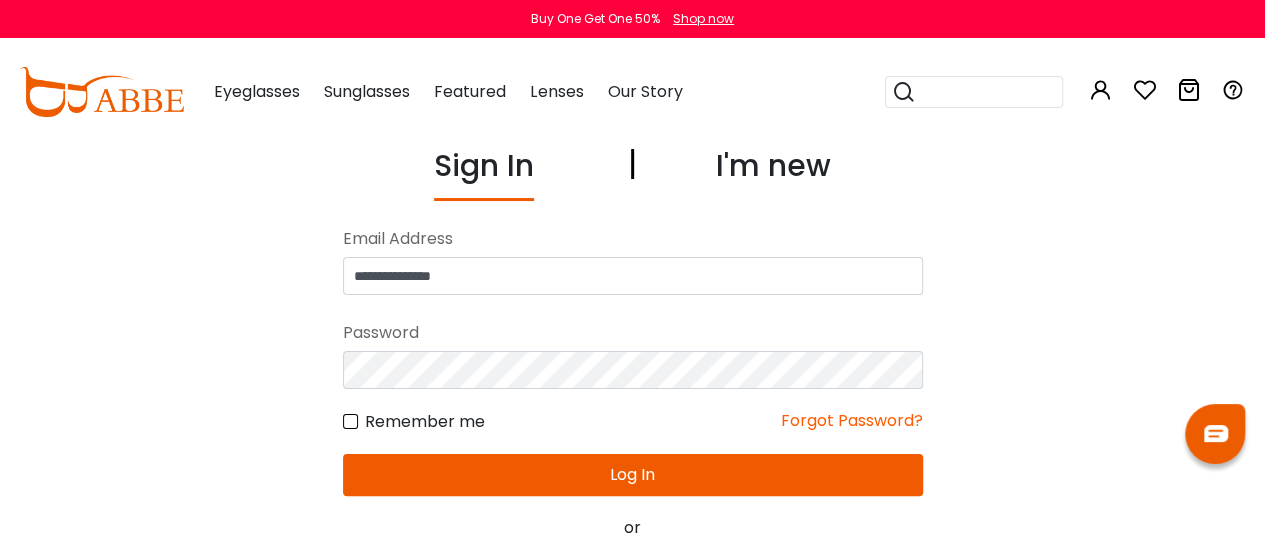 click on "Log In" at bounding box center (633, 475) 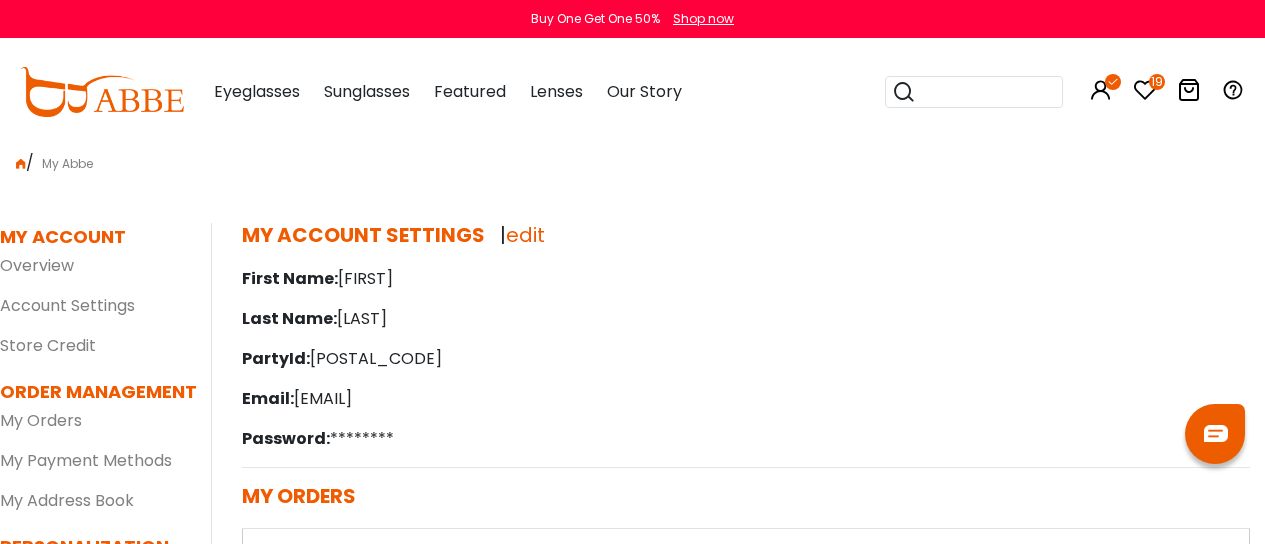 scroll, scrollTop: 0, scrollLeft: 0, axis: both 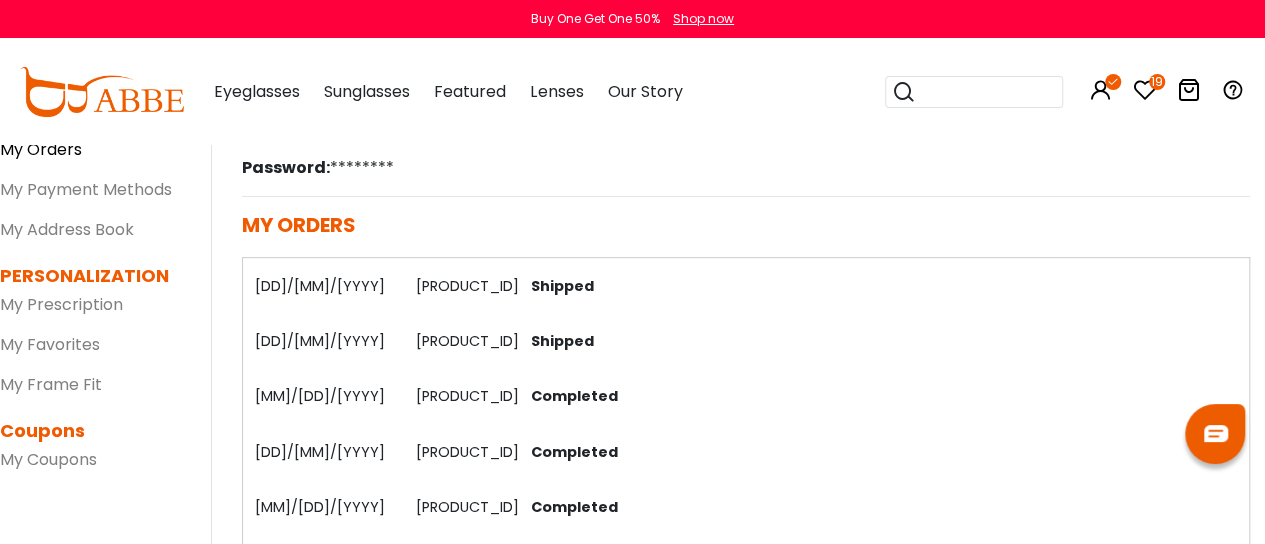 click on "My Orders" at bounding box center (41, 149) 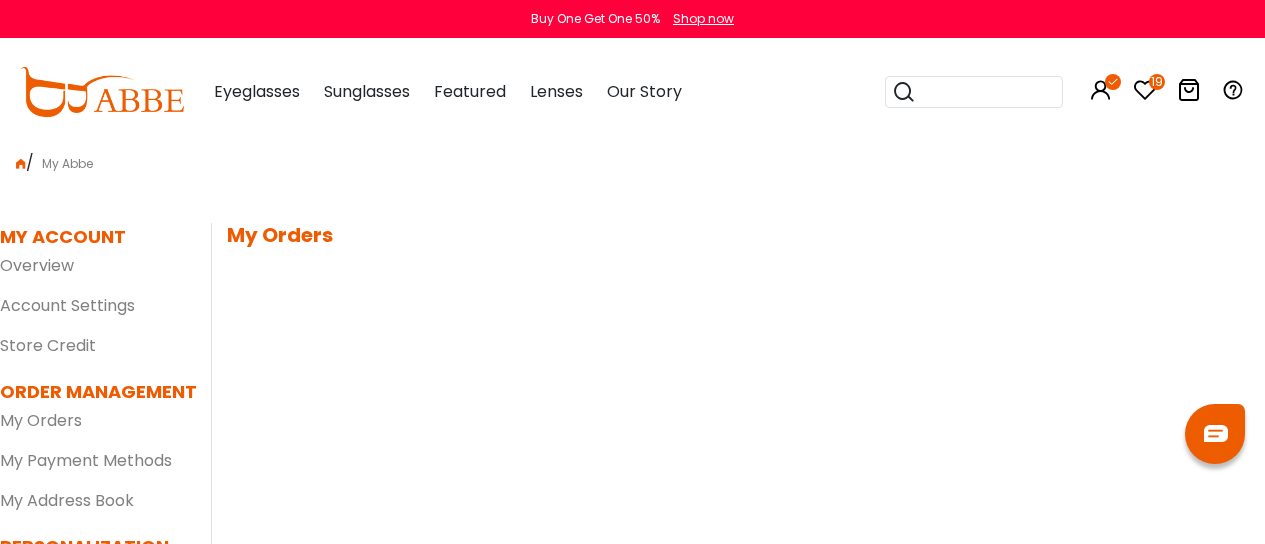 scroll, scrollTop: 0, scrollLeft: 0, axis: both 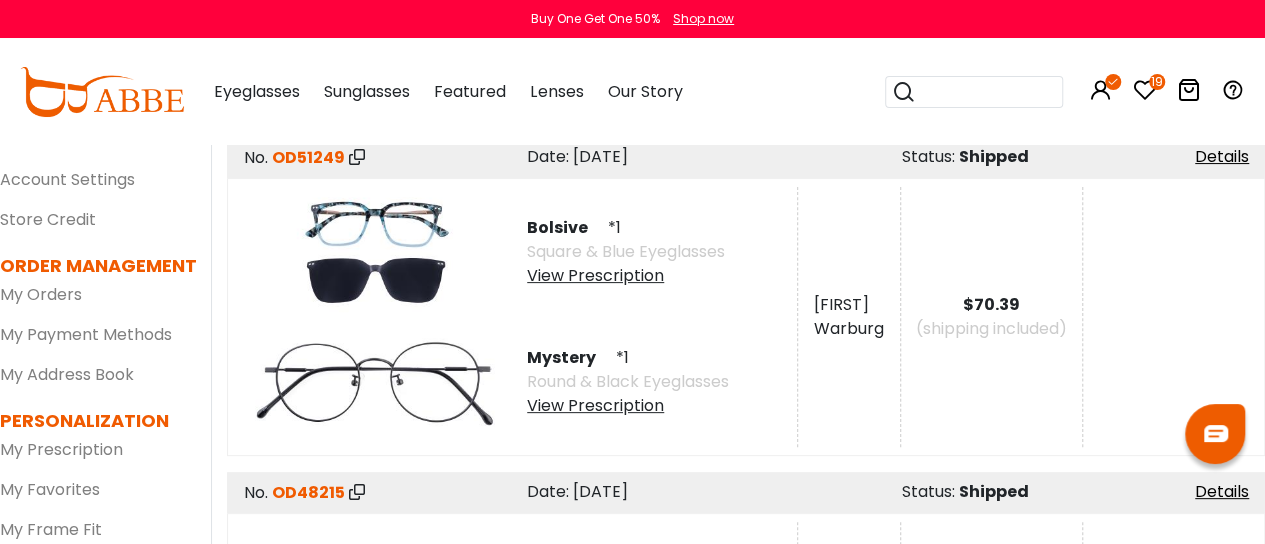 click at bounding box center (375, 252) 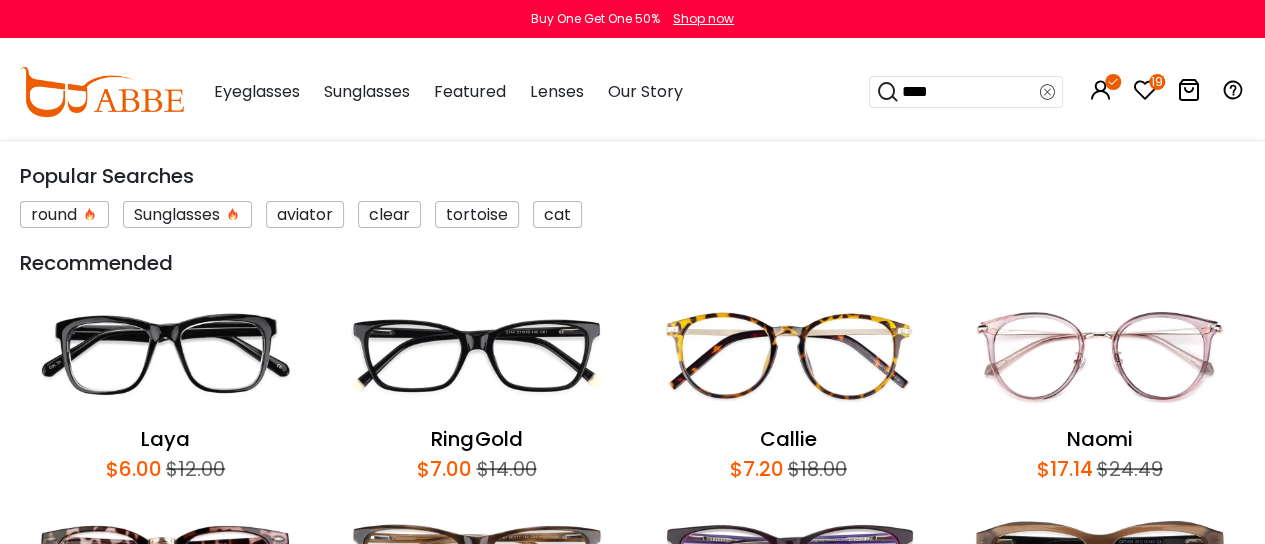 type on "*****" 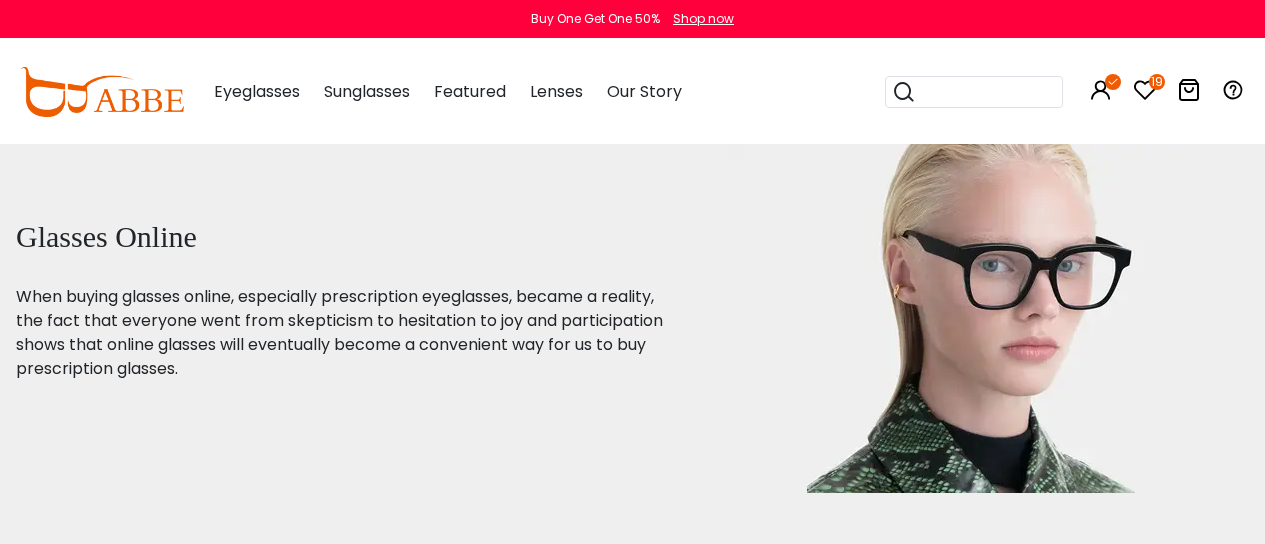 scroll, scrollTop: 0, scrollLeft: 0, axis: both 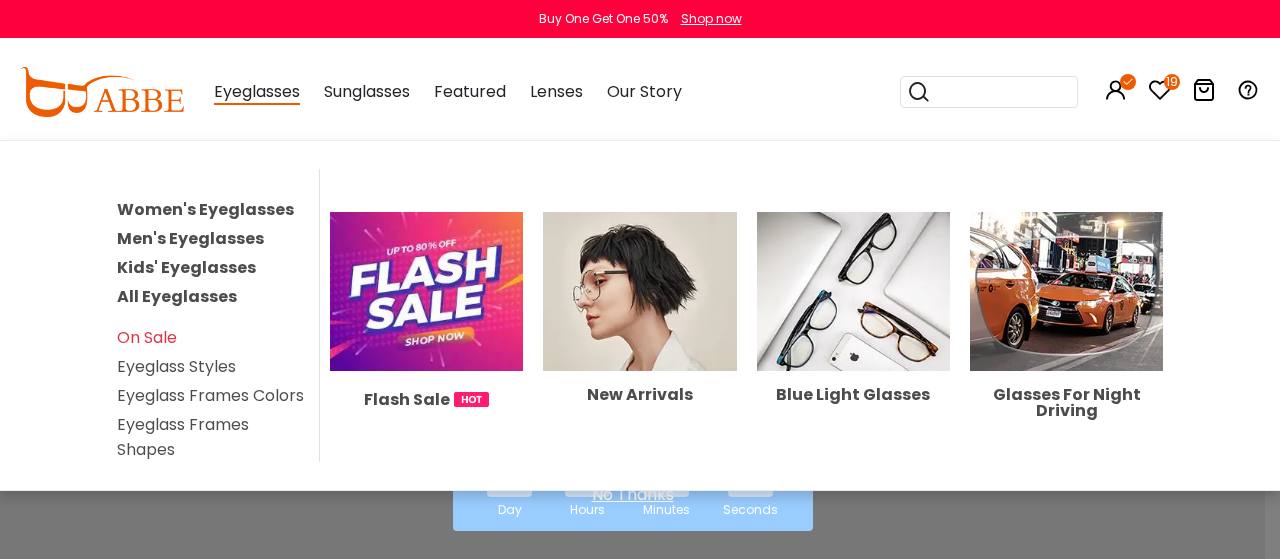 click on "Women's Eyeglasses" at bounding box center [205, 209] 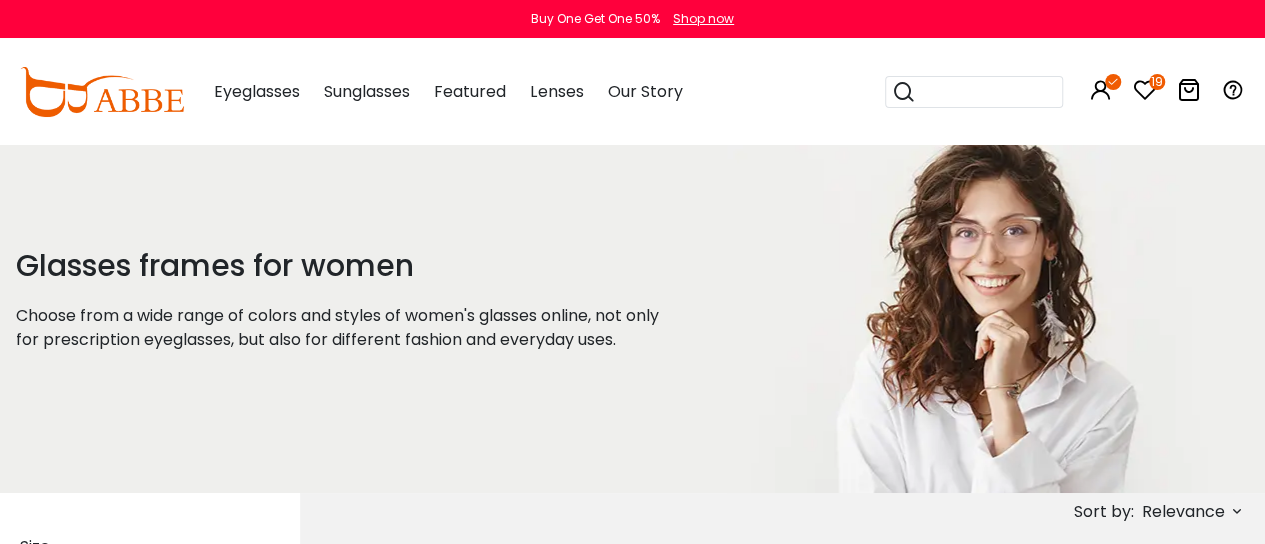 scroll, scrollTop: 0, scrollLeft: 0, axis: both 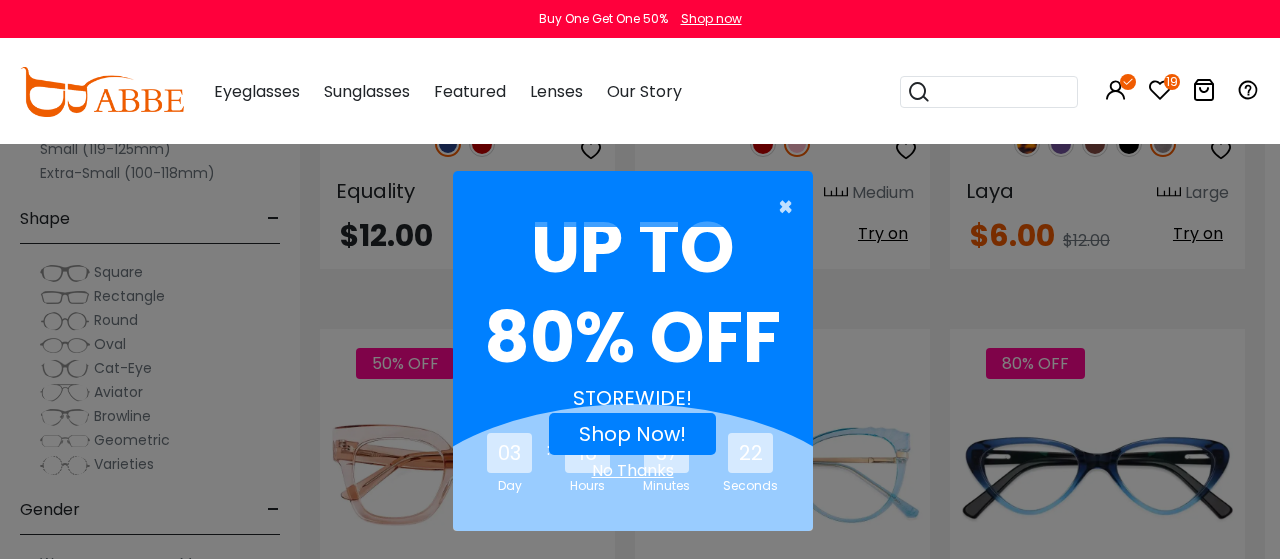 click on "×" at bounding box center [790, 207] 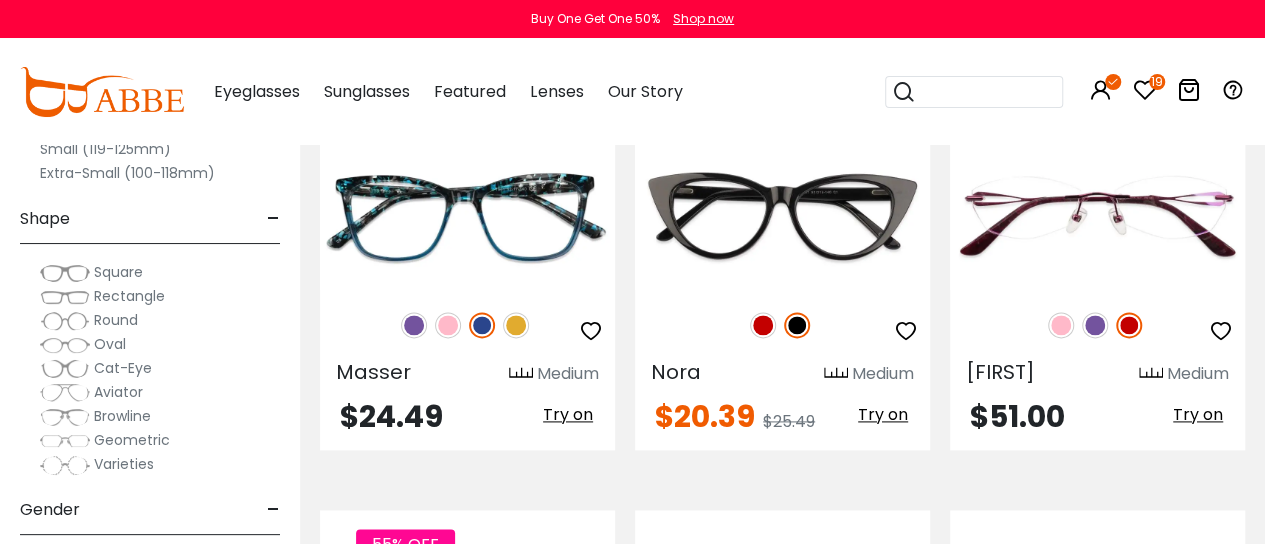 scroll, scrollTop: 4929, scrollLeft: 0, axis: vertical 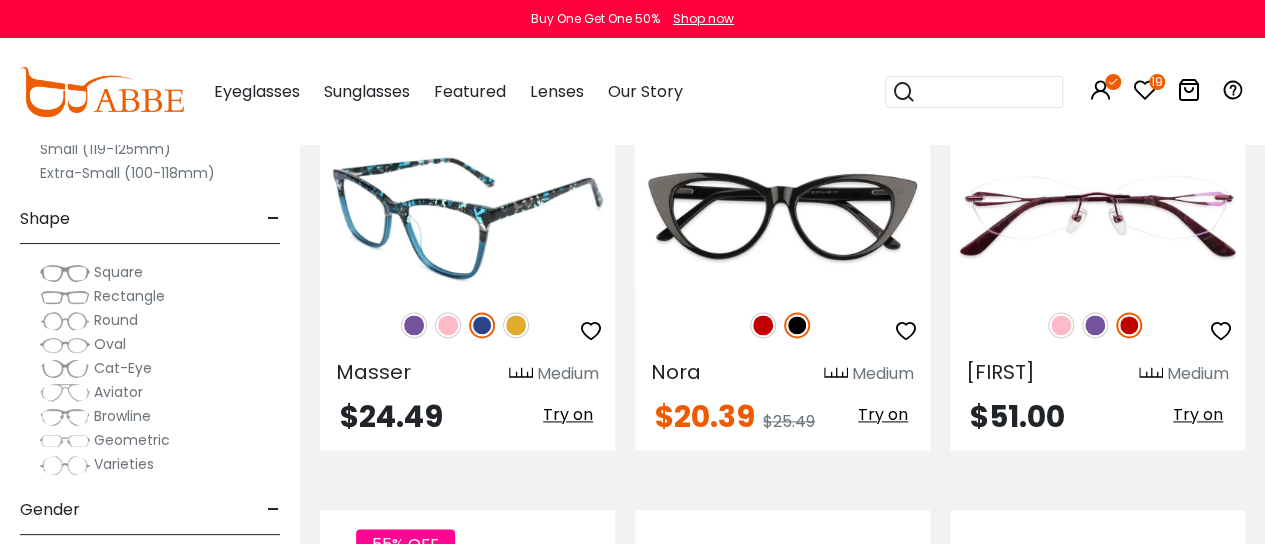 click at bounding box center (467, 215) 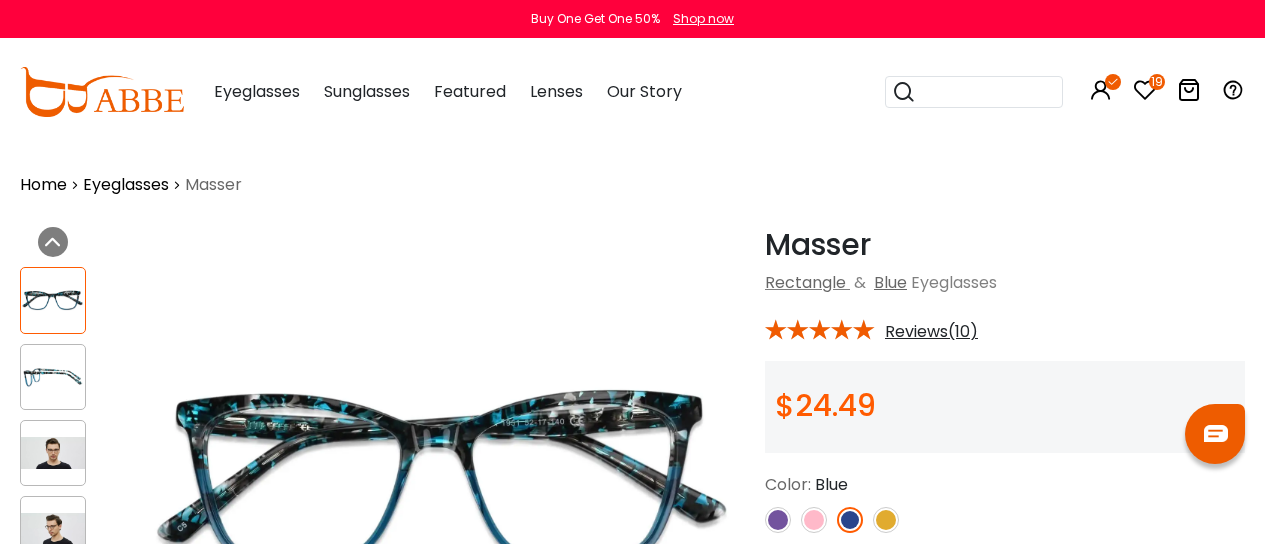 scroll, scrollTop: 0, scrollLeft: 0, axis: both 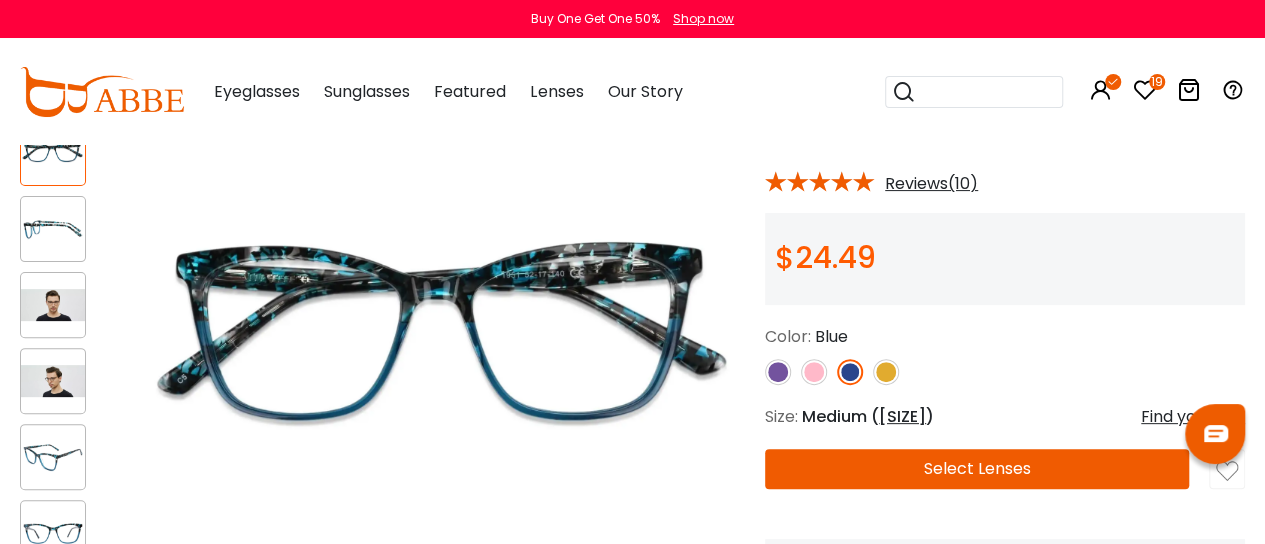 click at bounding box center [778, 372] 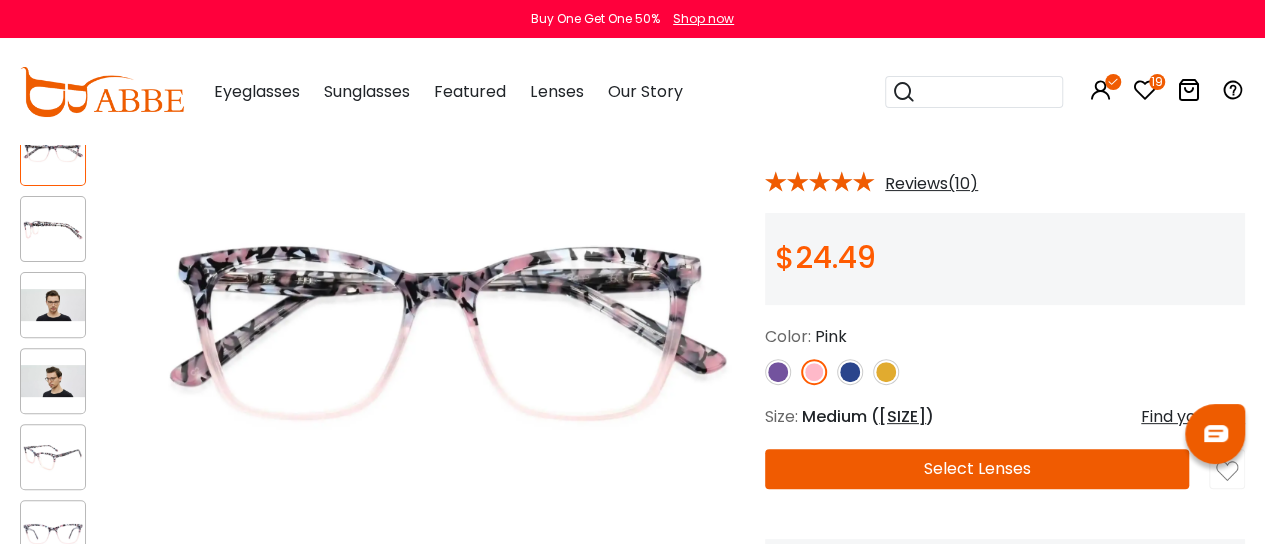 click at bounding box center (778, 372) 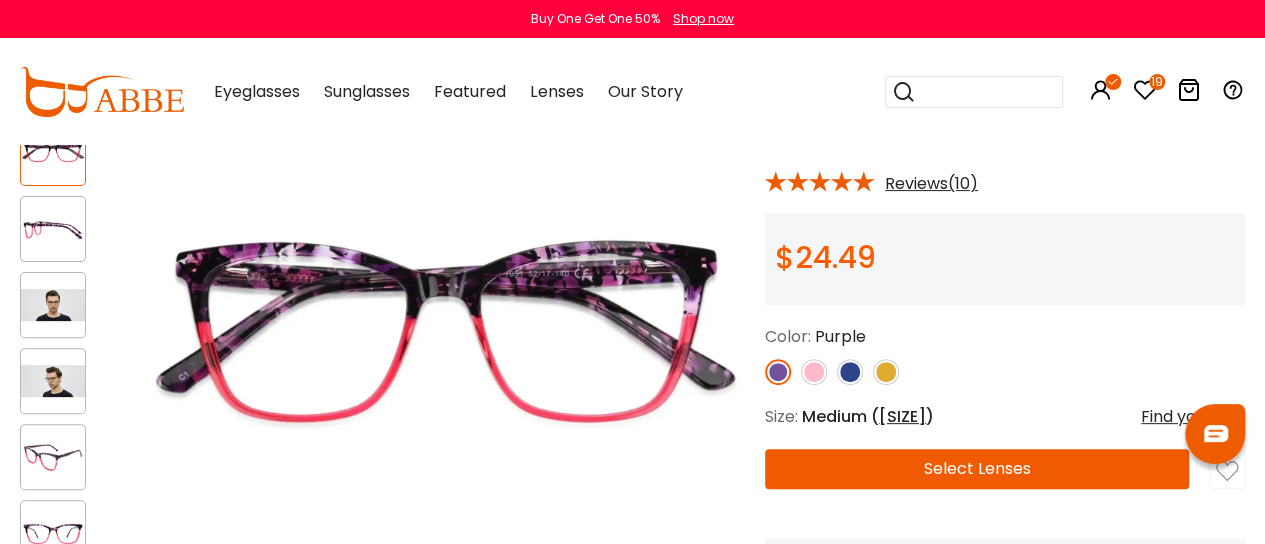 click at bounding box center (778, 372) 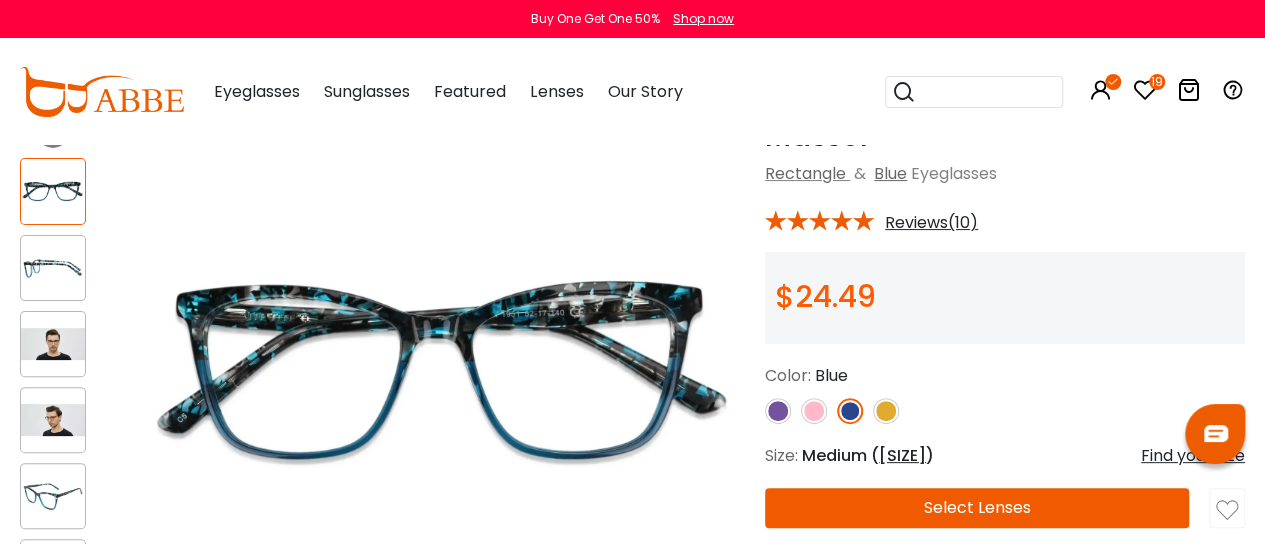 scroll, scrollTop: 110, scrollLeft: 0, axis: vertical 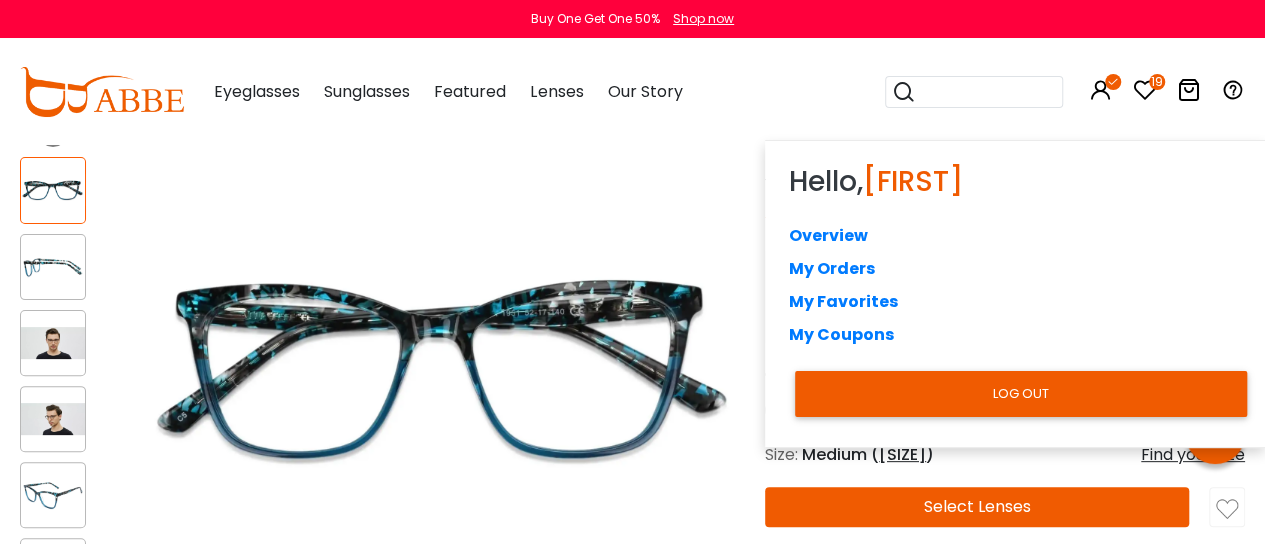click at bounding box center [1101, 90] 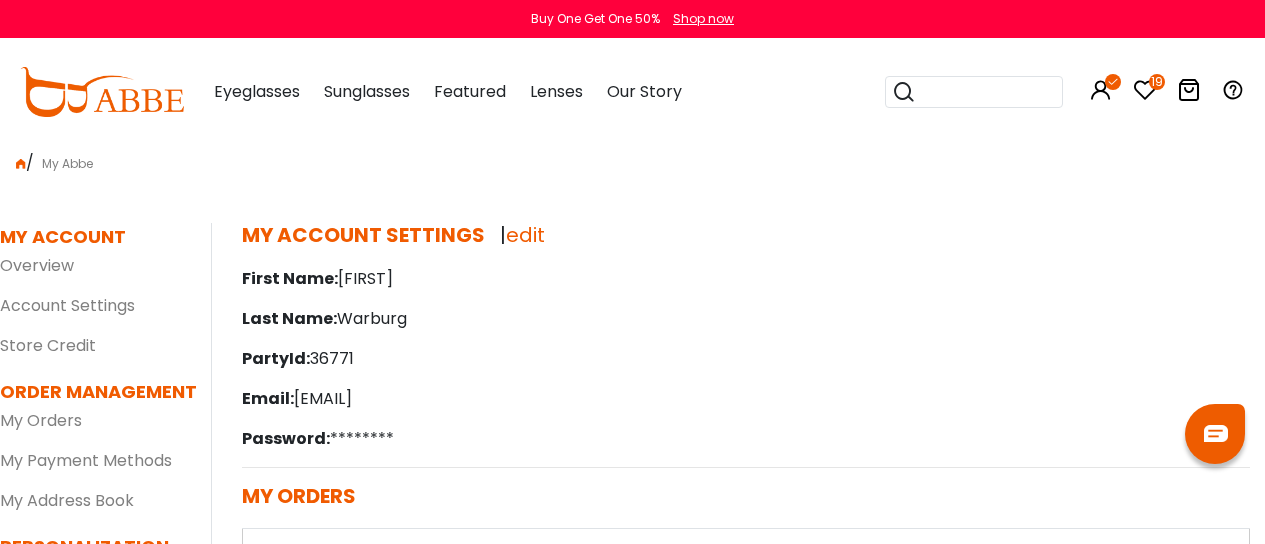 scroll, scrollTop: 0, scrollLeft: 0, axis: both 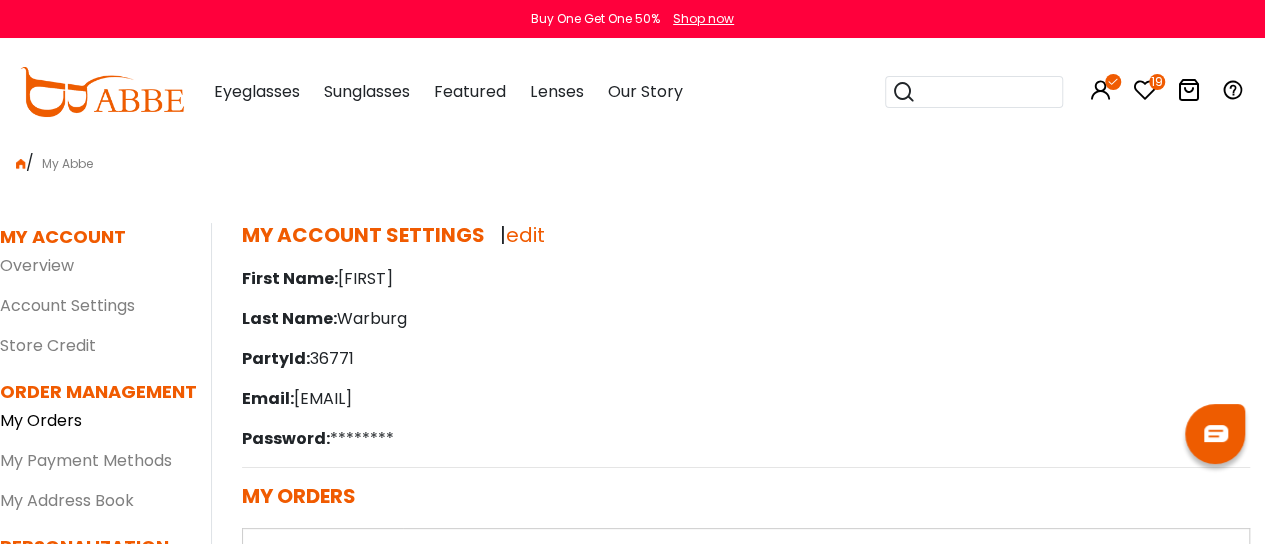 click on "My Orders" at bounding box center [41, 420] 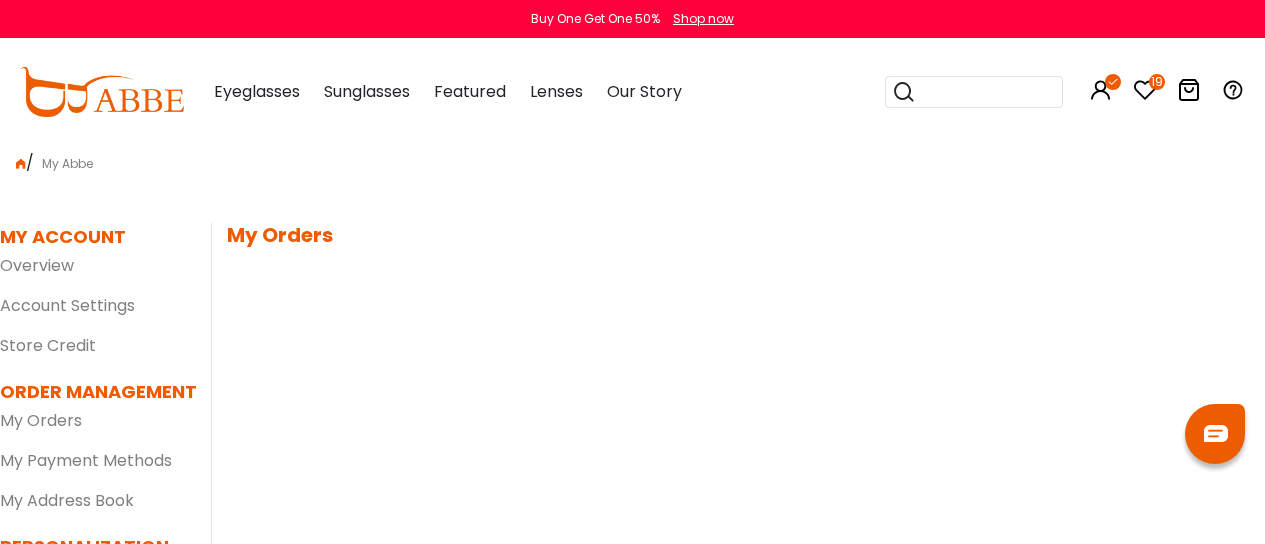 scroll, scrollTop: 0, scrollLeft: 0, axis: both 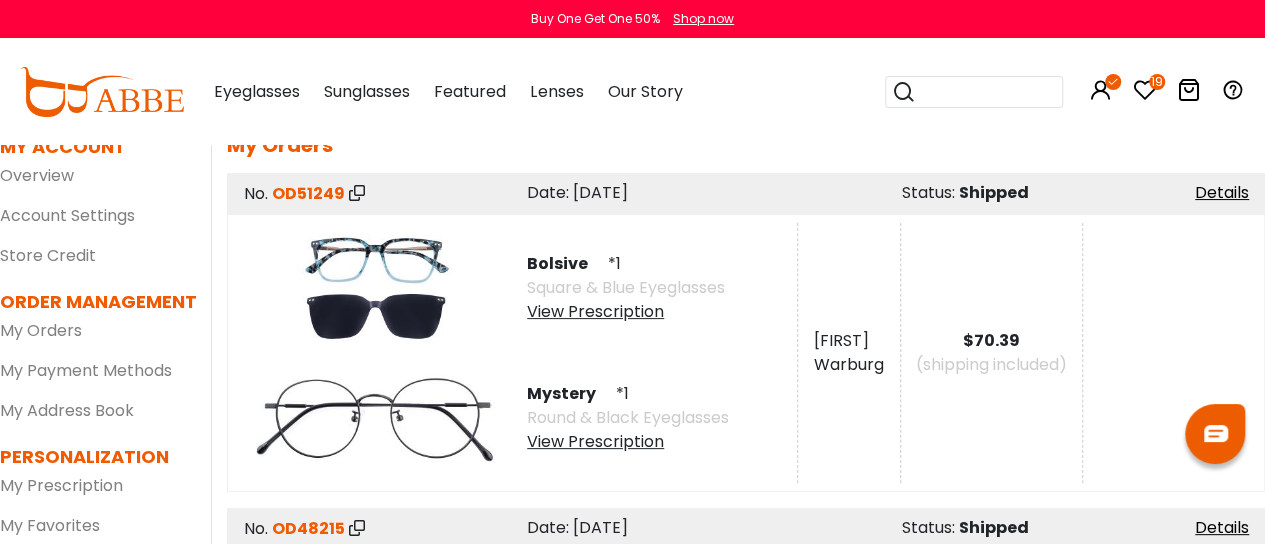 click at bounding box center (1145, 90) 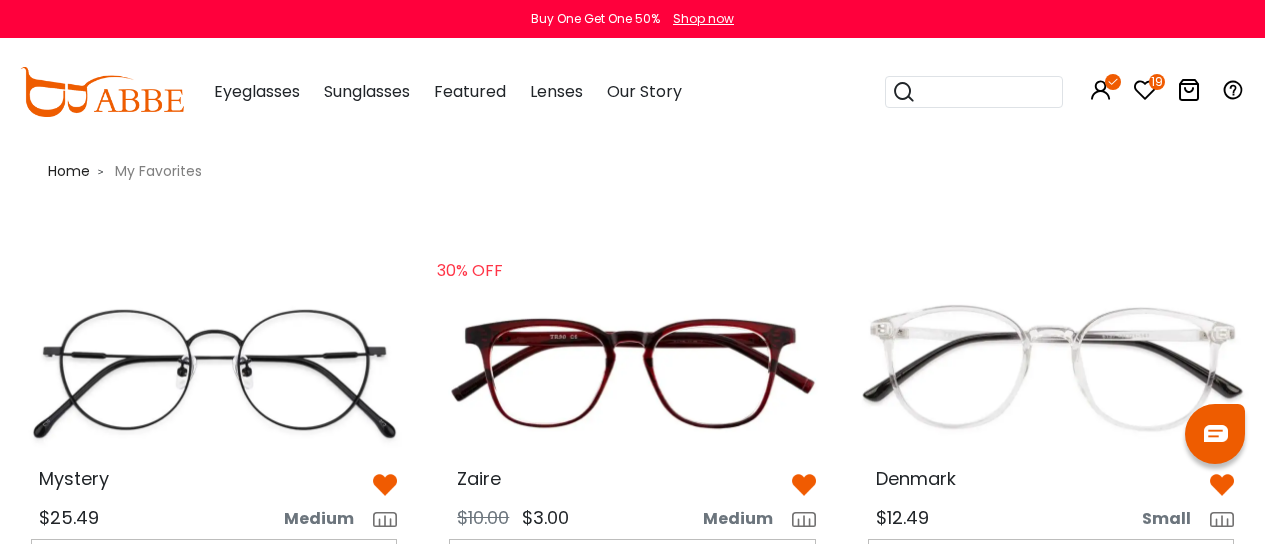 scroll, scrollTop: 0, scrollLeft: 0, axis: both 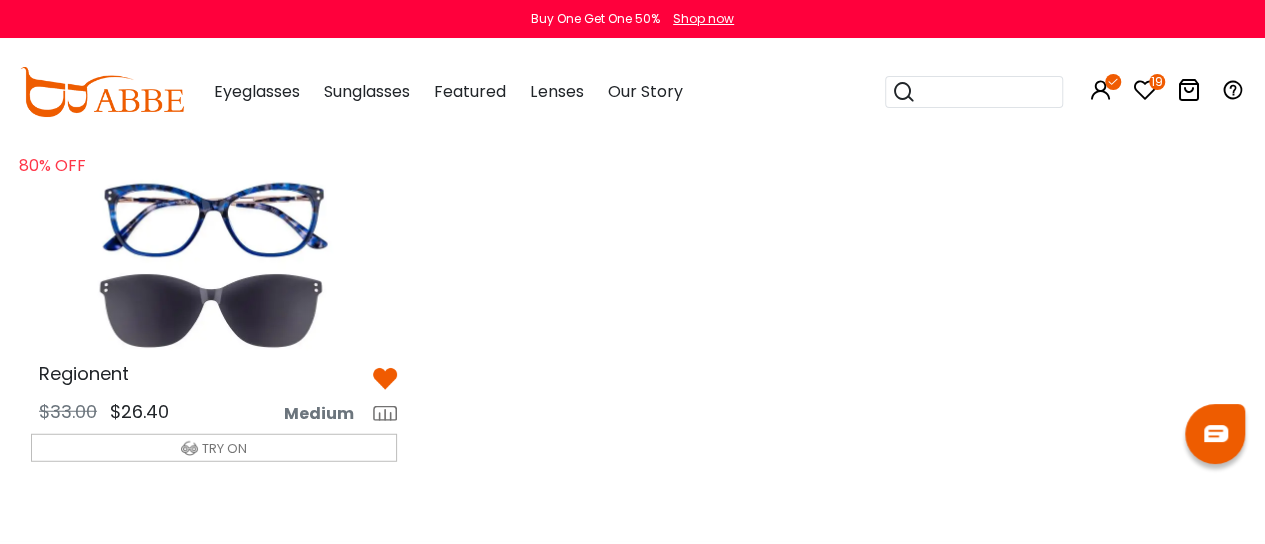 click at bounding box center (214, 265) 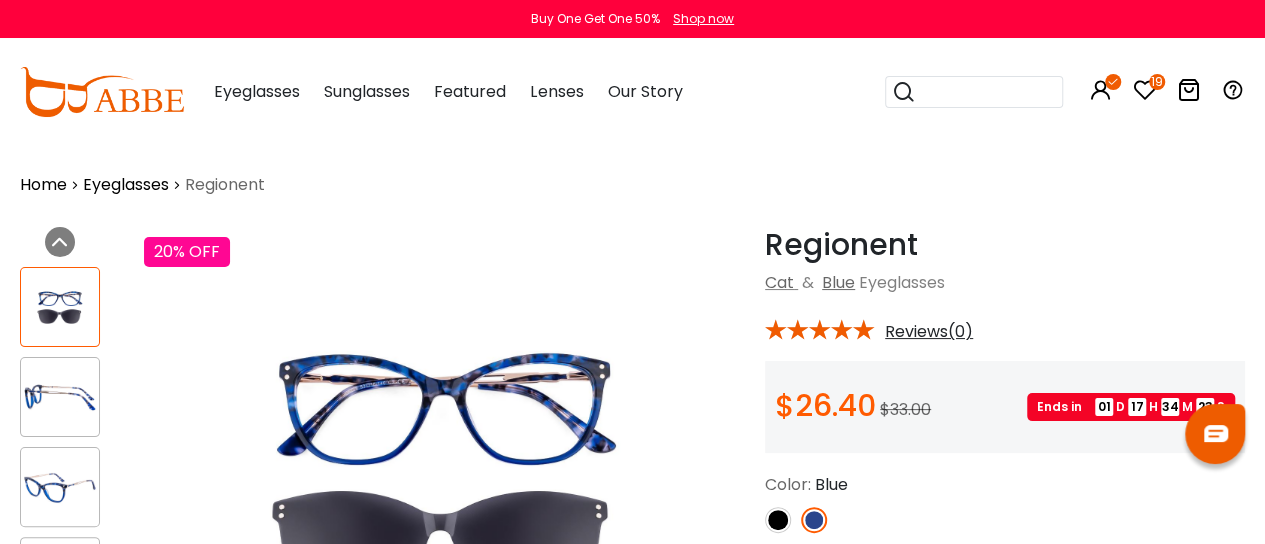 scroll, scrollTop: 0, scrollLeft: 0, axis: both 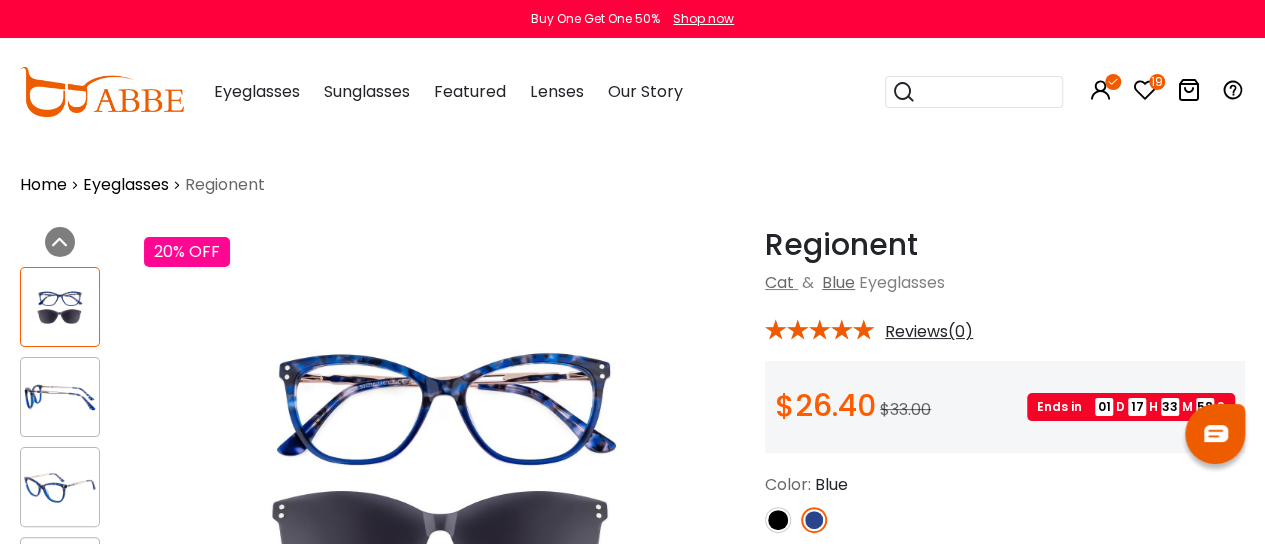 click at bounding box center (1145, 90) 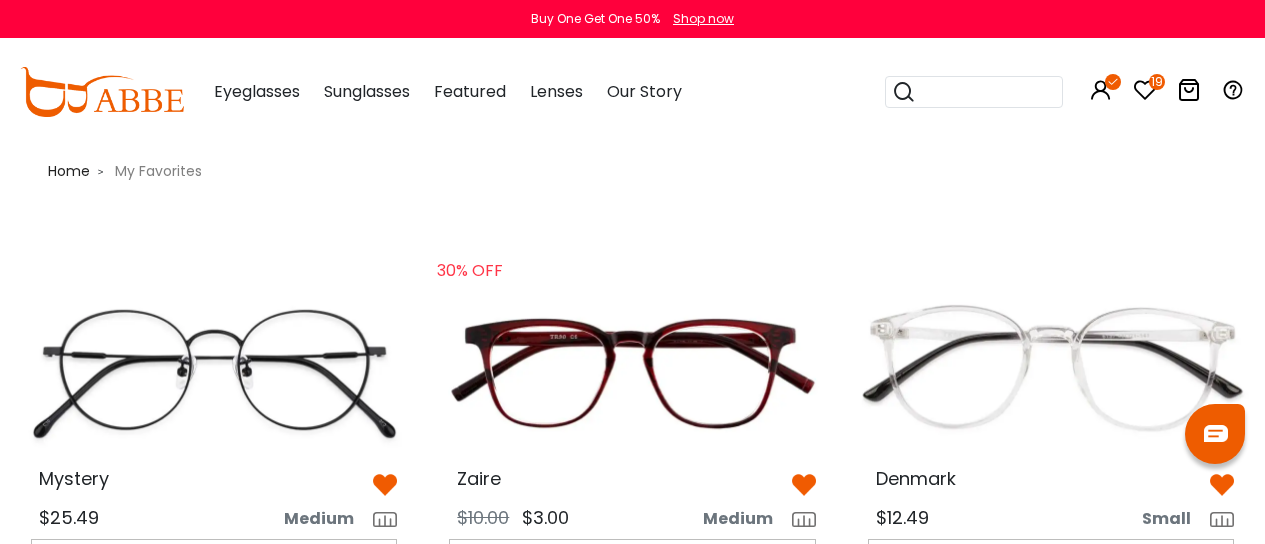 scroll, scrollTop: 0, scrollLeft: 0, axis: both 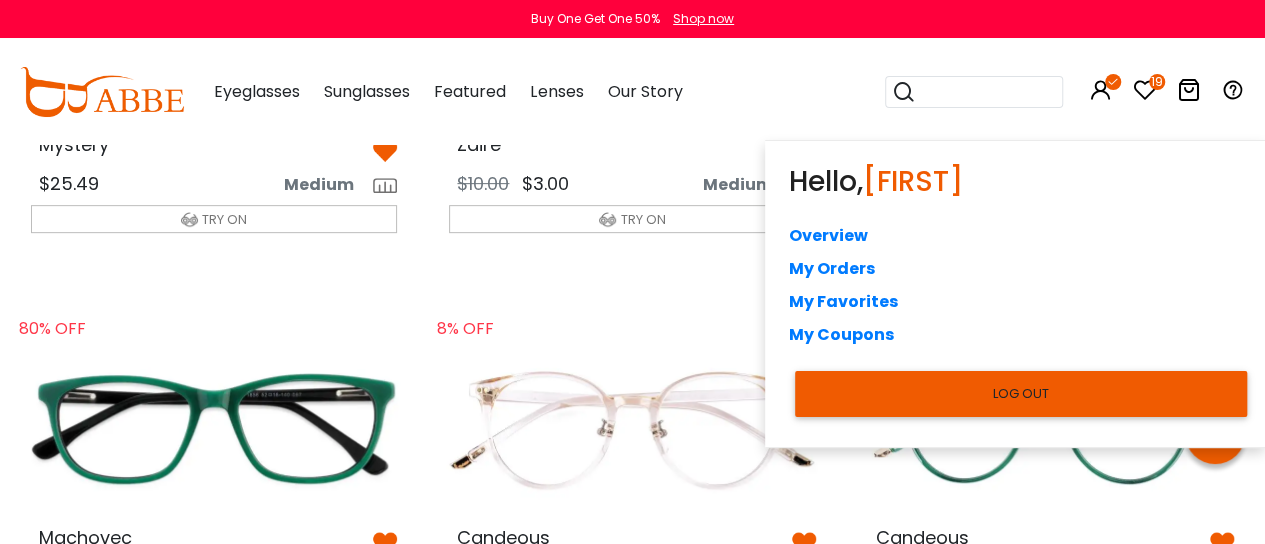 click at bounding box center [1101, 90] 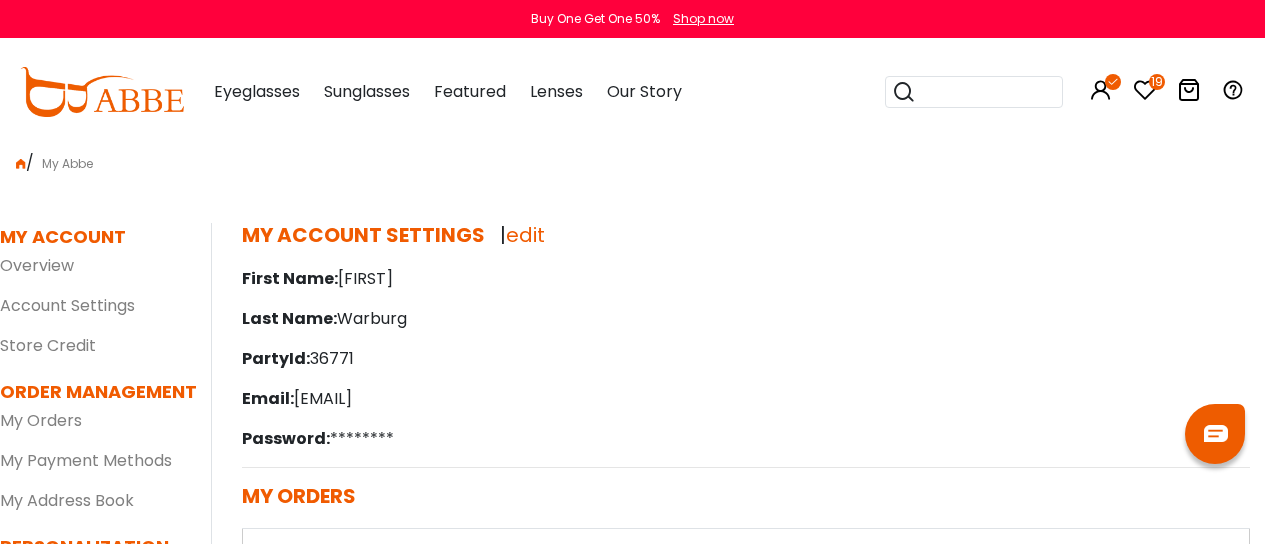 scroll, scrollTop: 0, scrollLeft: 0, axis: both 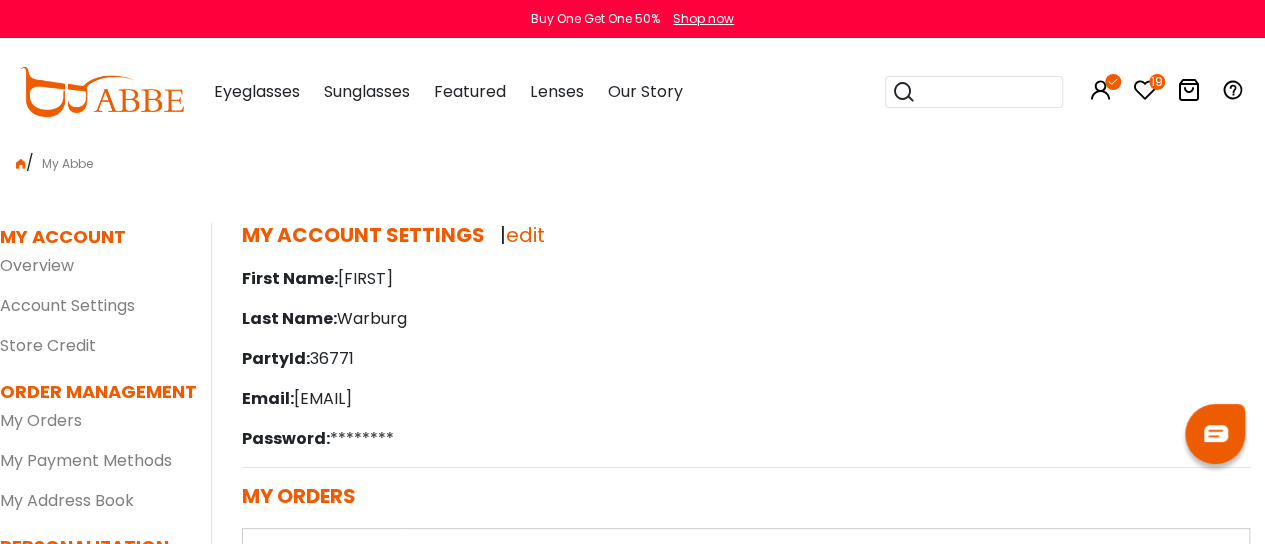 click on "My Orders" at bounding box center [90, 266] 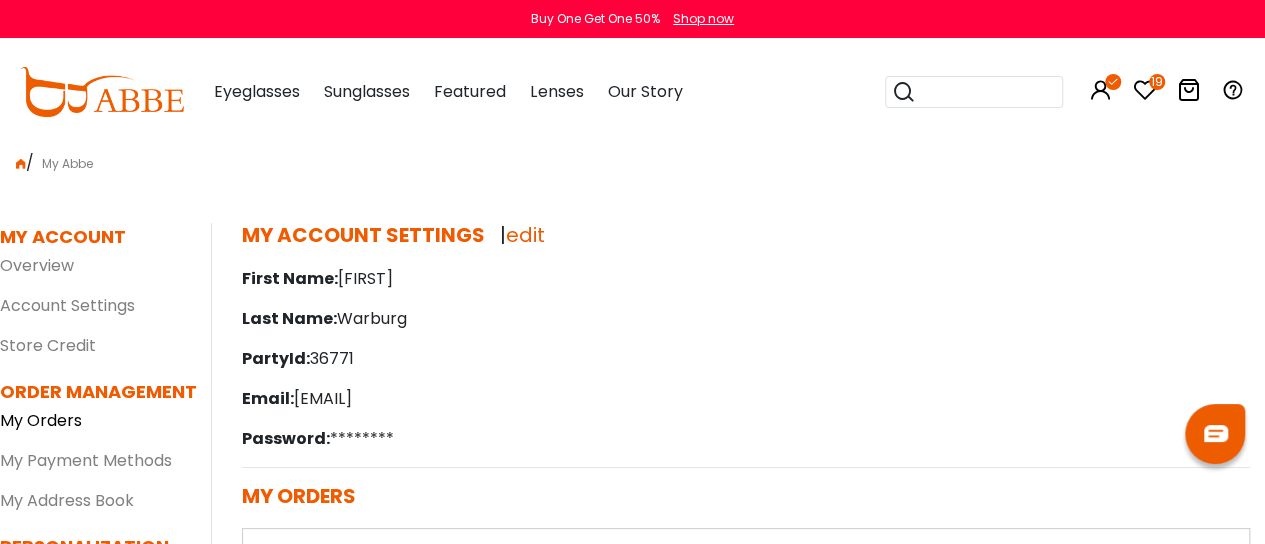 click on "My Orders" at bounding box center (41, 420) 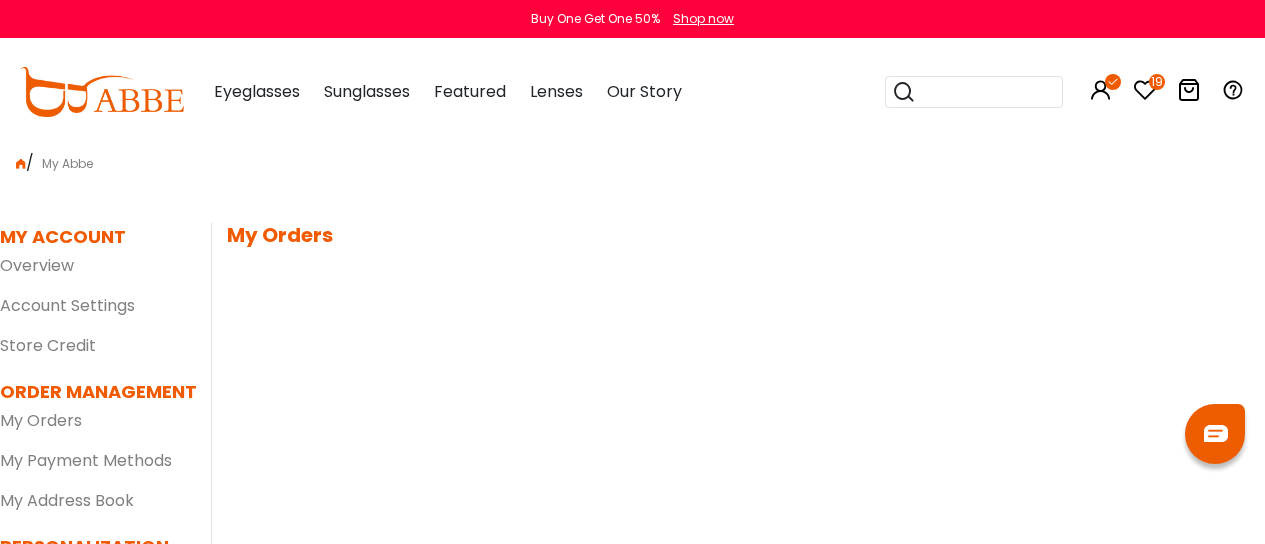scroll, scrollTop: 0, scrollLeft: 0, axis: both 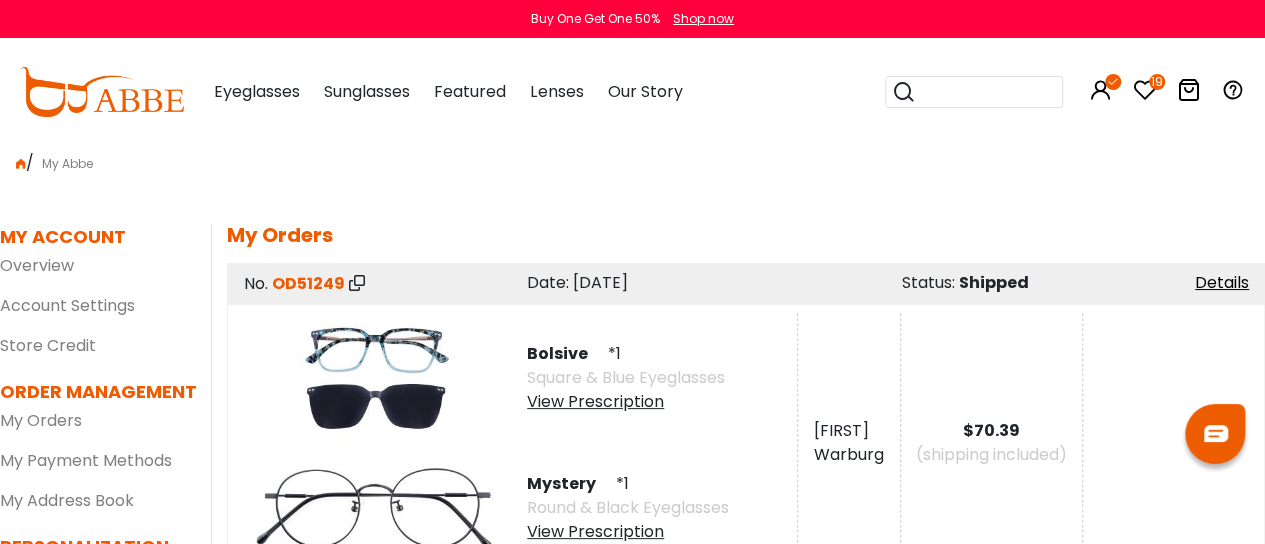 click on "19" at bounding box center (1157, 82) 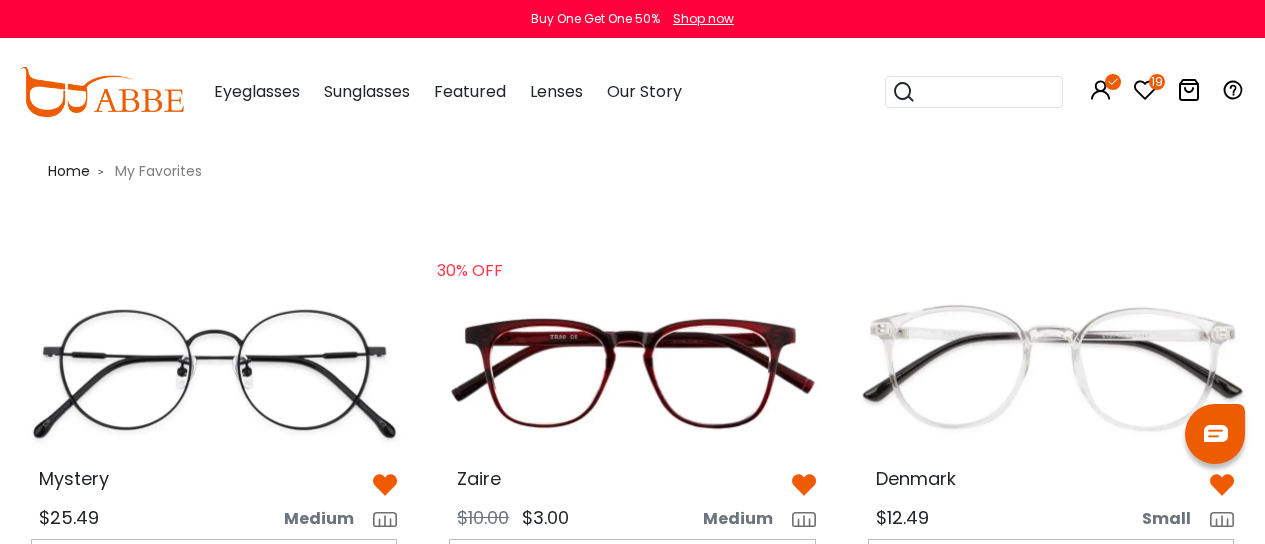 scroll, scrollTop: 0, scrollLeft: 0, axis: both 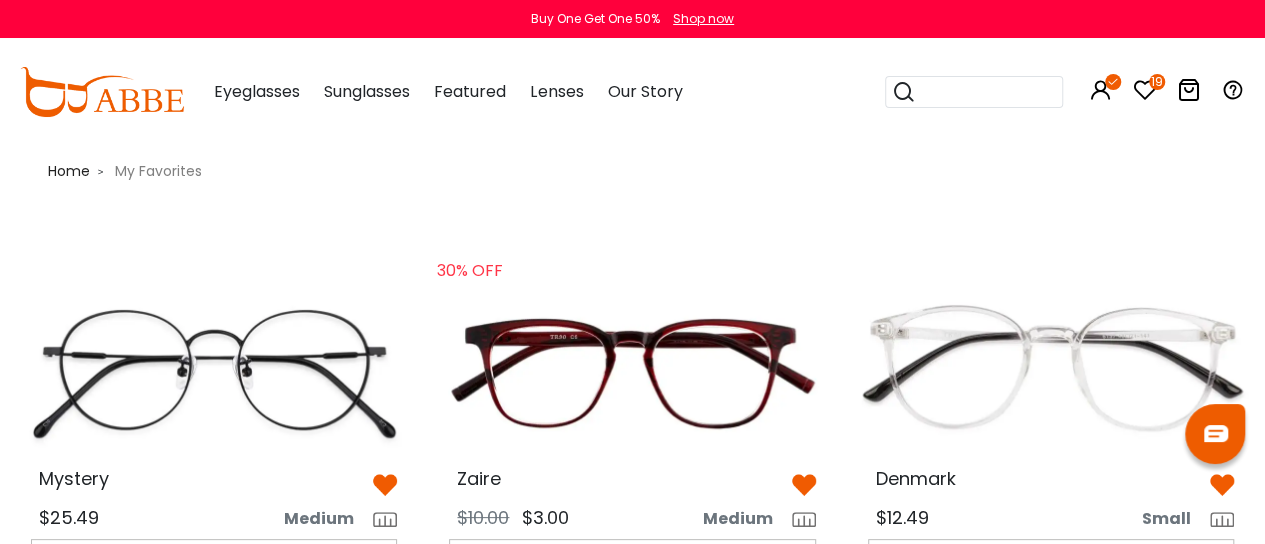 click at bounding box center [214, 370] 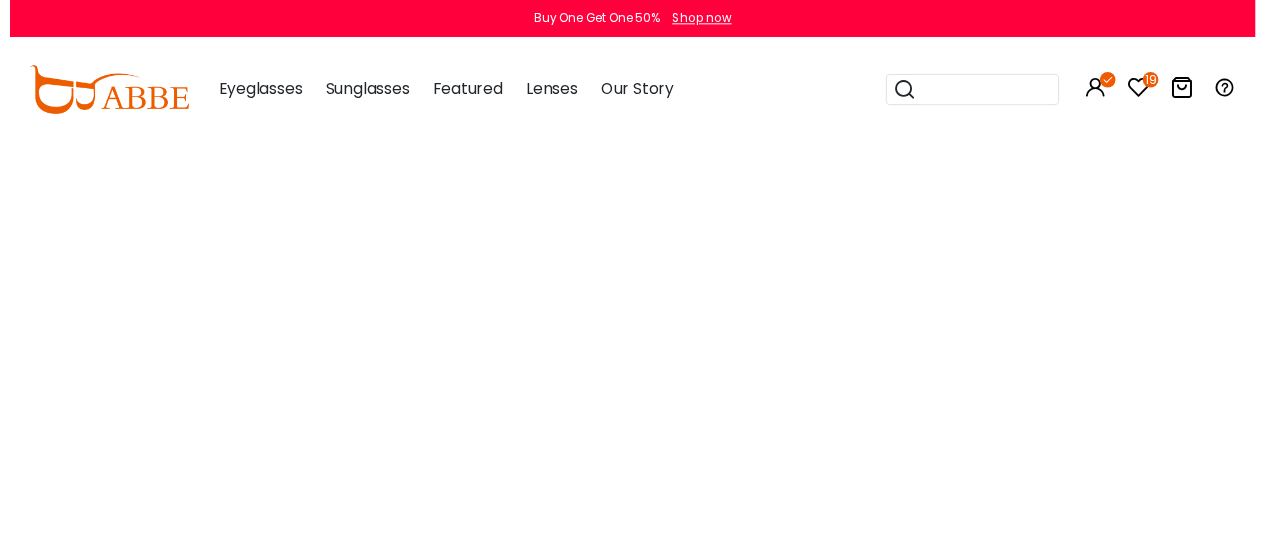scroll, scrollTop: 0, scrollLeft: 0, axis: both 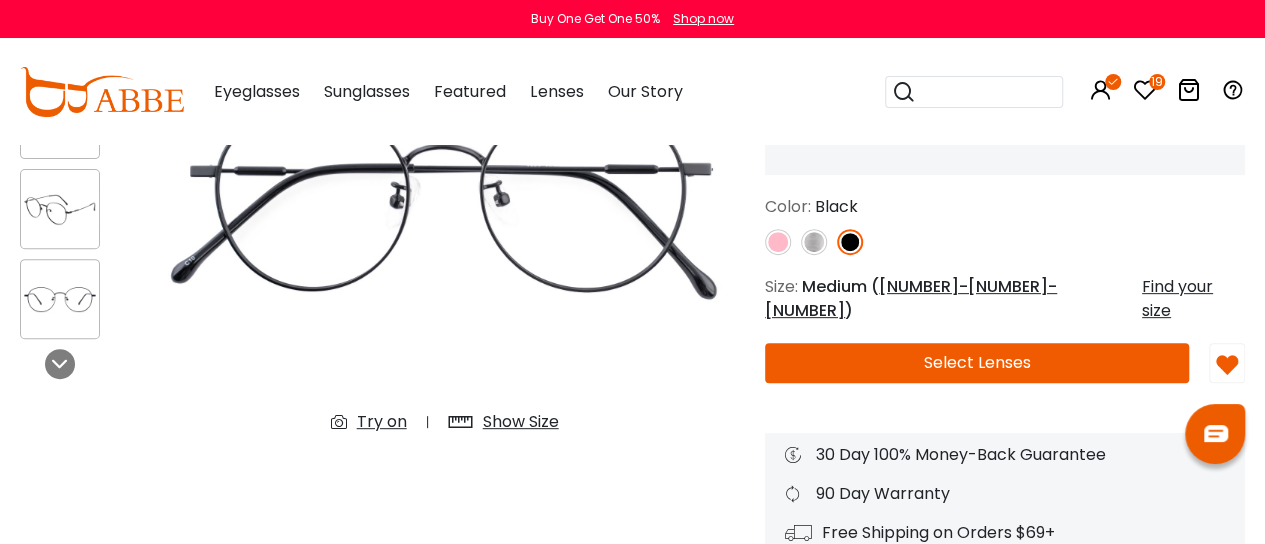 click on "Try on" at bounding box center [382, 422] 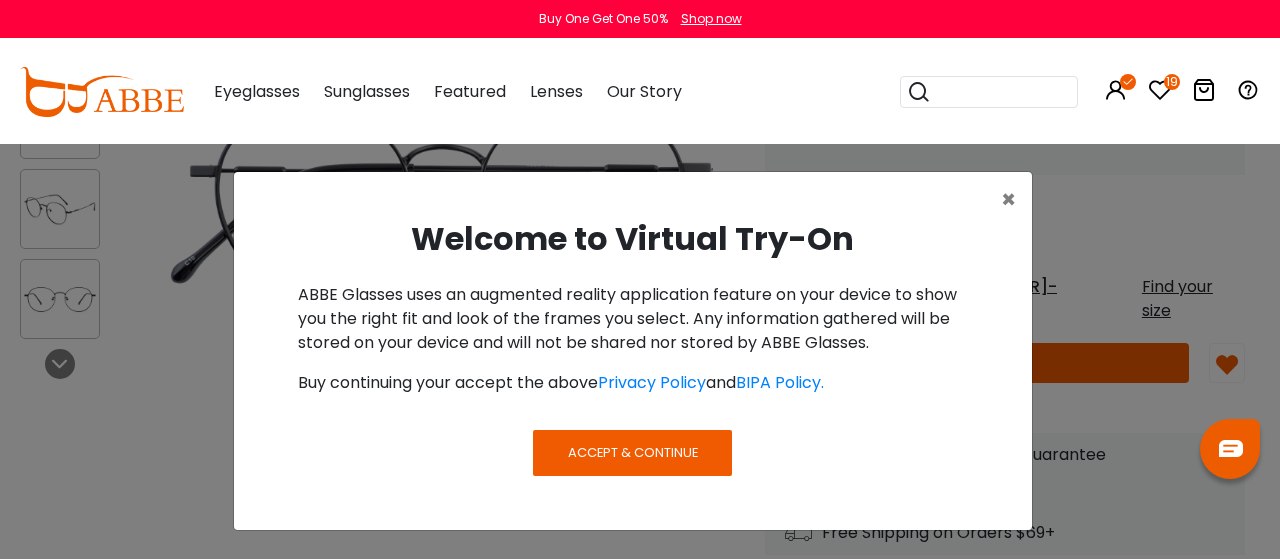 click on "Accept & Continue" at bounding box center [632, 453] 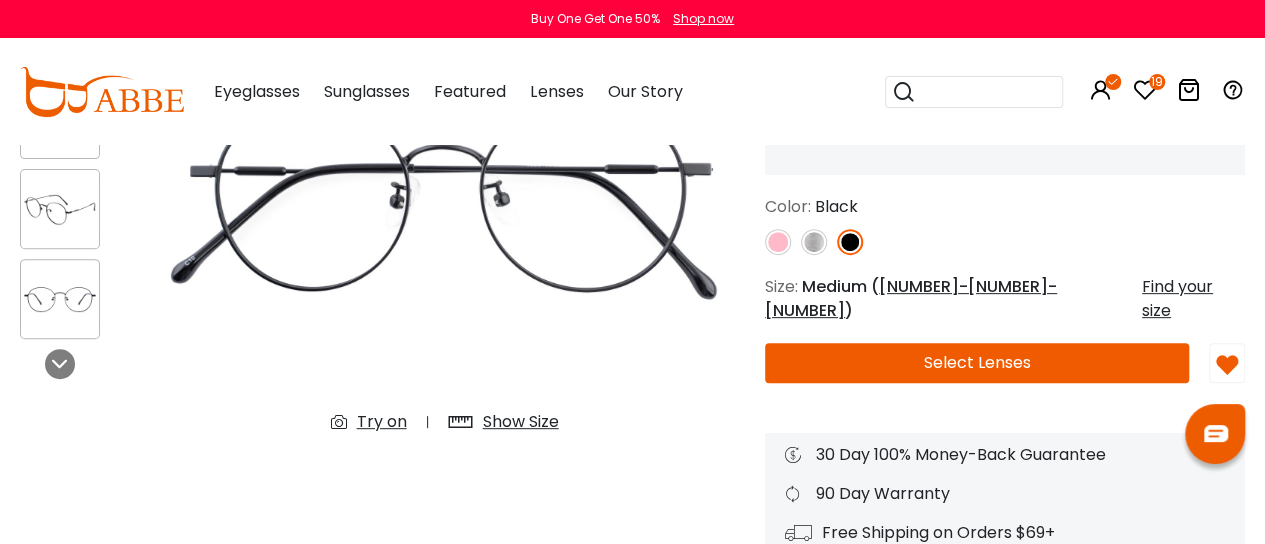 click on "Try on" at bounding box center (382, 422) 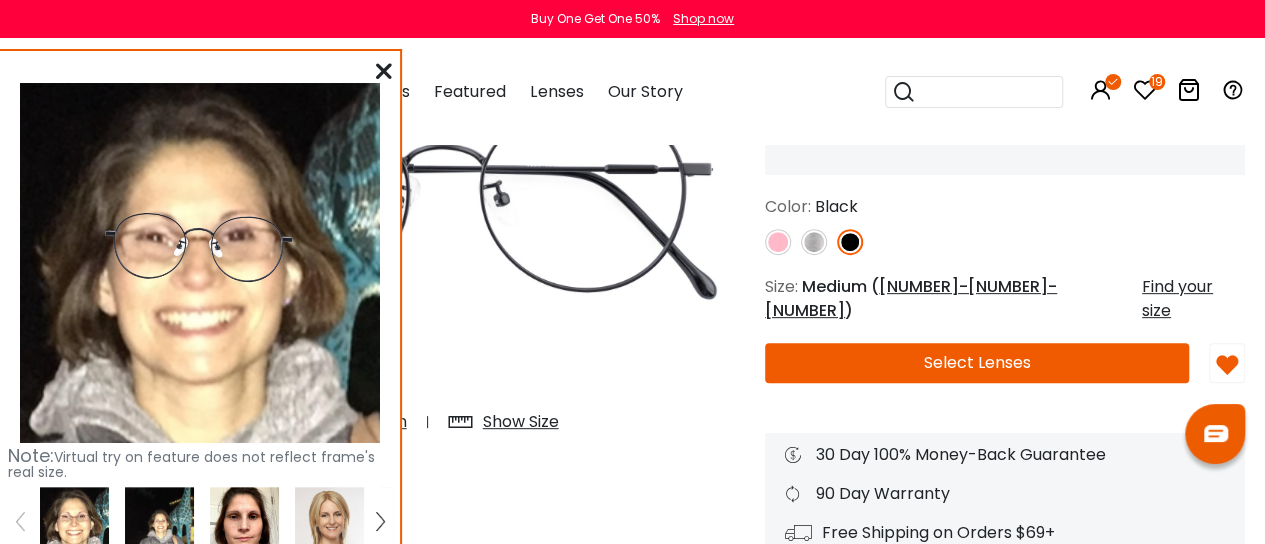 click at bounding box center (74, 521) 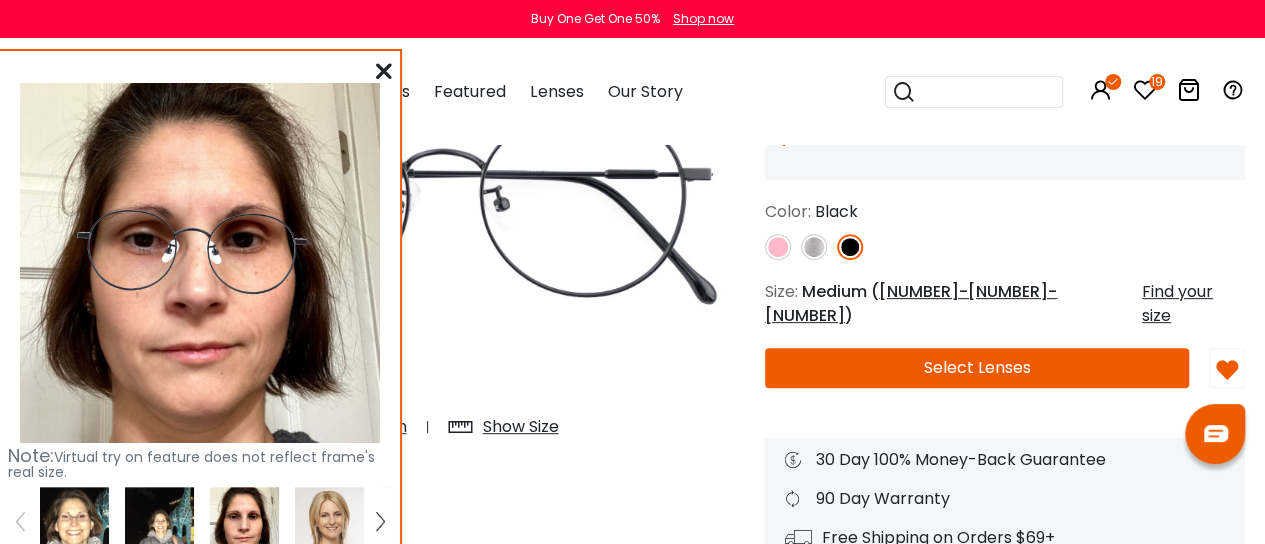 scroll, scrollTop: 272, scrollLeft: 0, axis: vertical 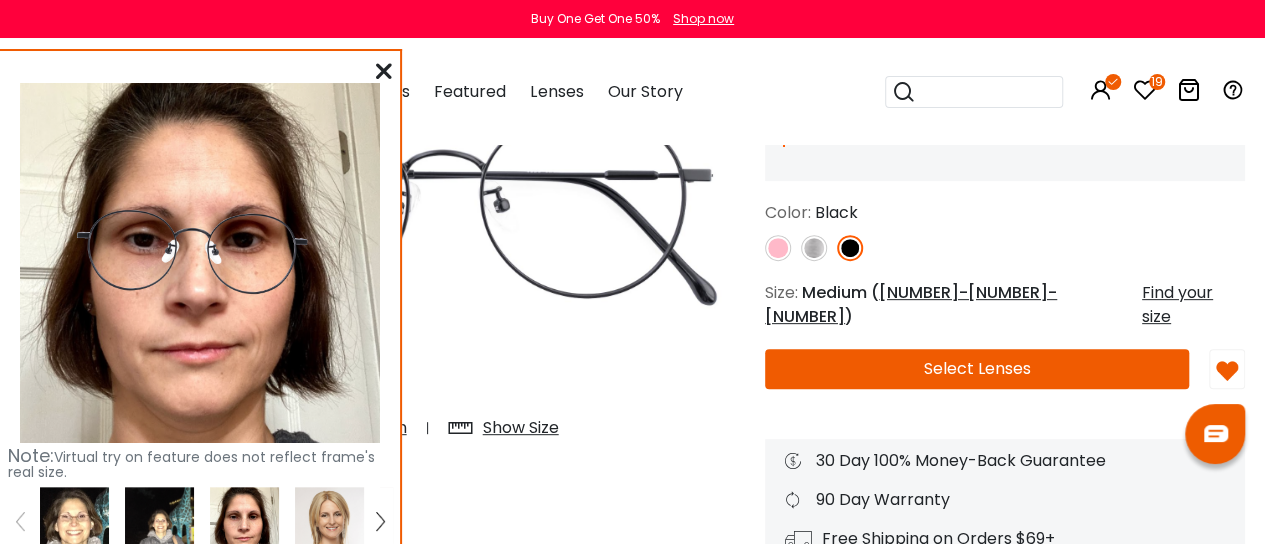 click at bounding box center [384, 71] 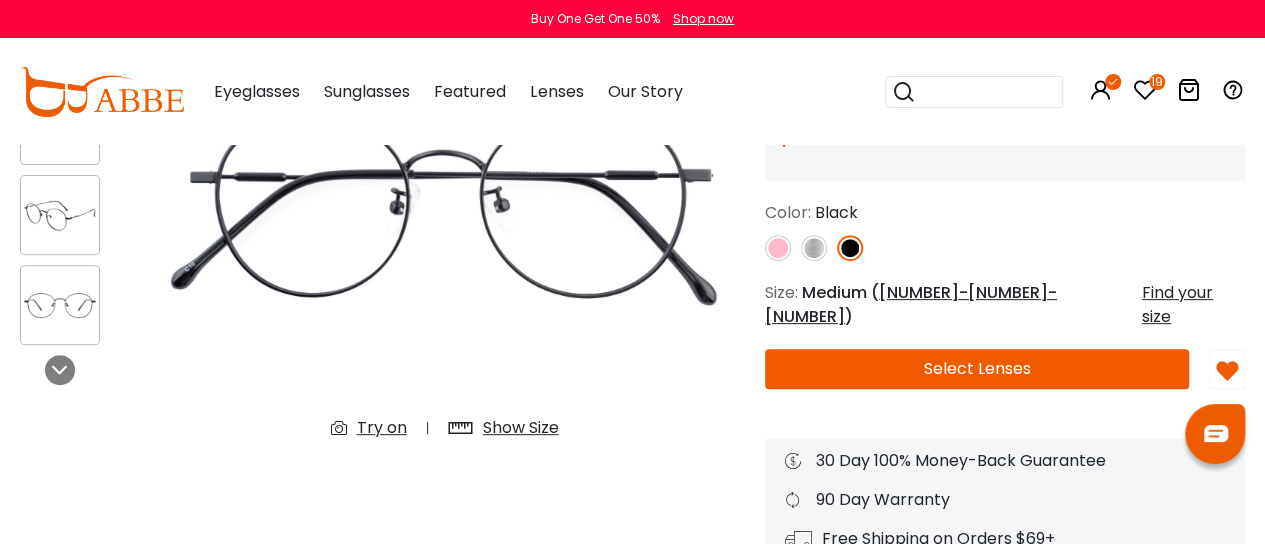 click at bounding box center (1145, 90) 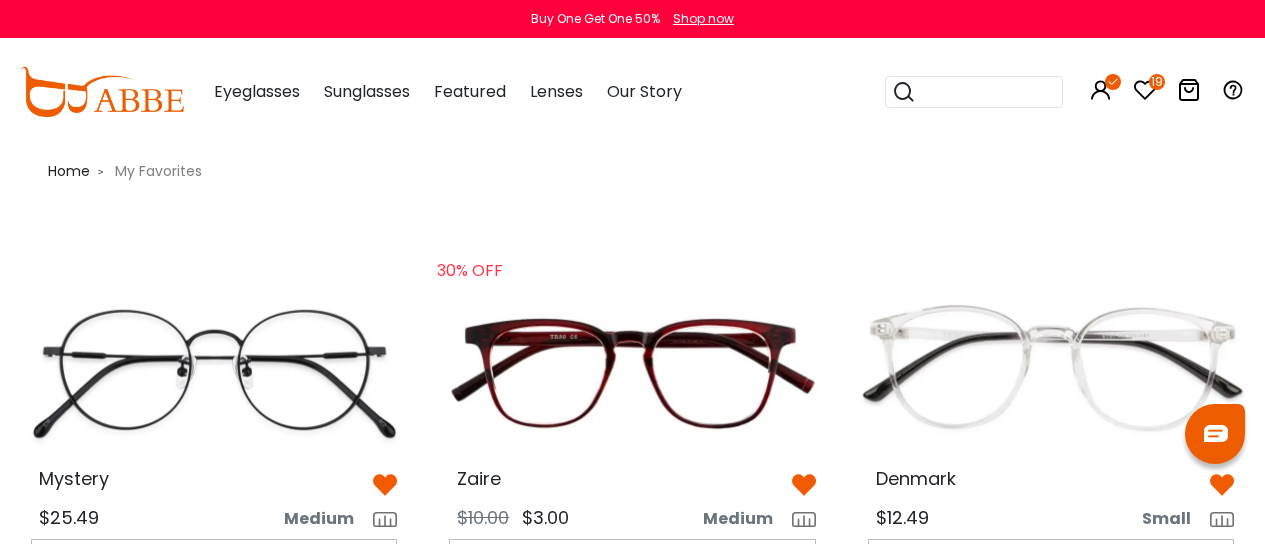 scroll, scrollTop: 0, scrollLeft: 0, axis: both 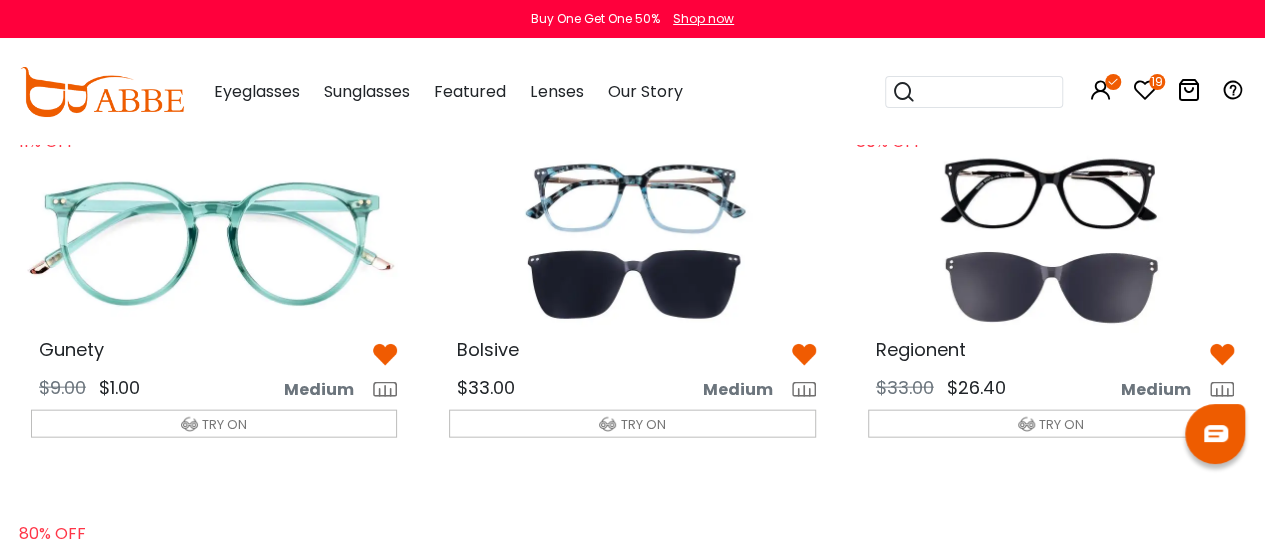 click at bounding box center [632, 241] 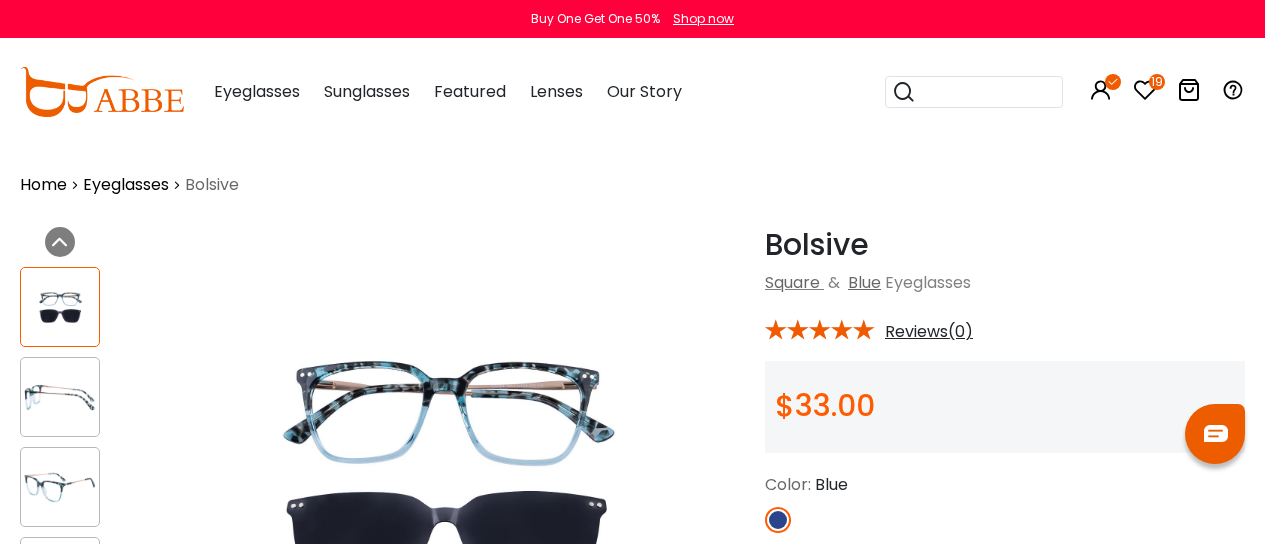 scroll, scrollTop: 0, scrollLeft: 0, axis: both 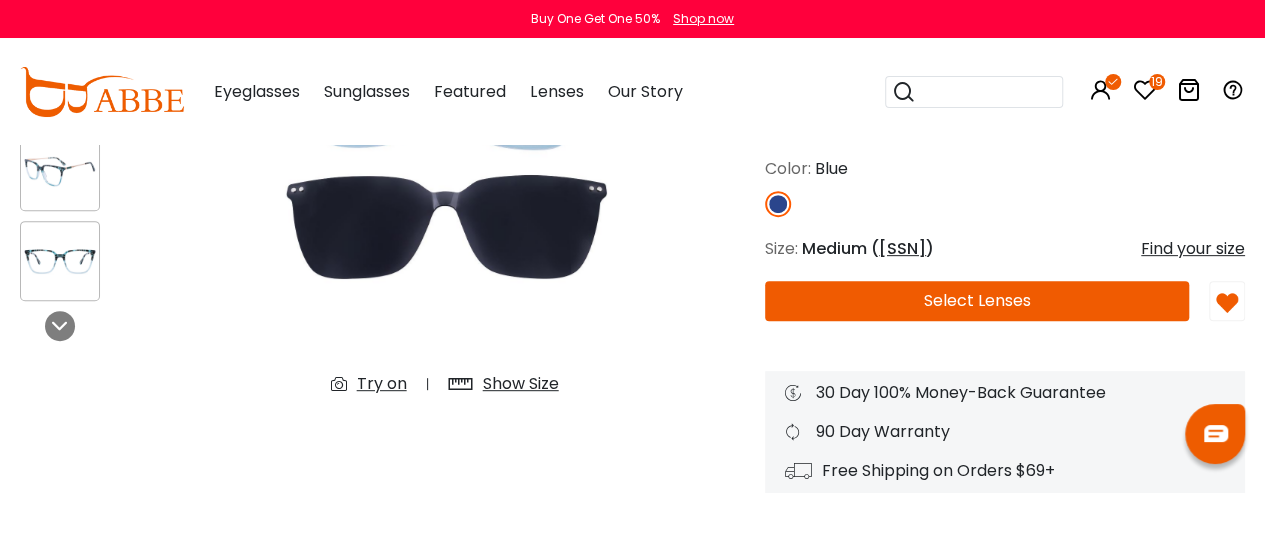 click on "Try on" at bounding box center (382, 384) 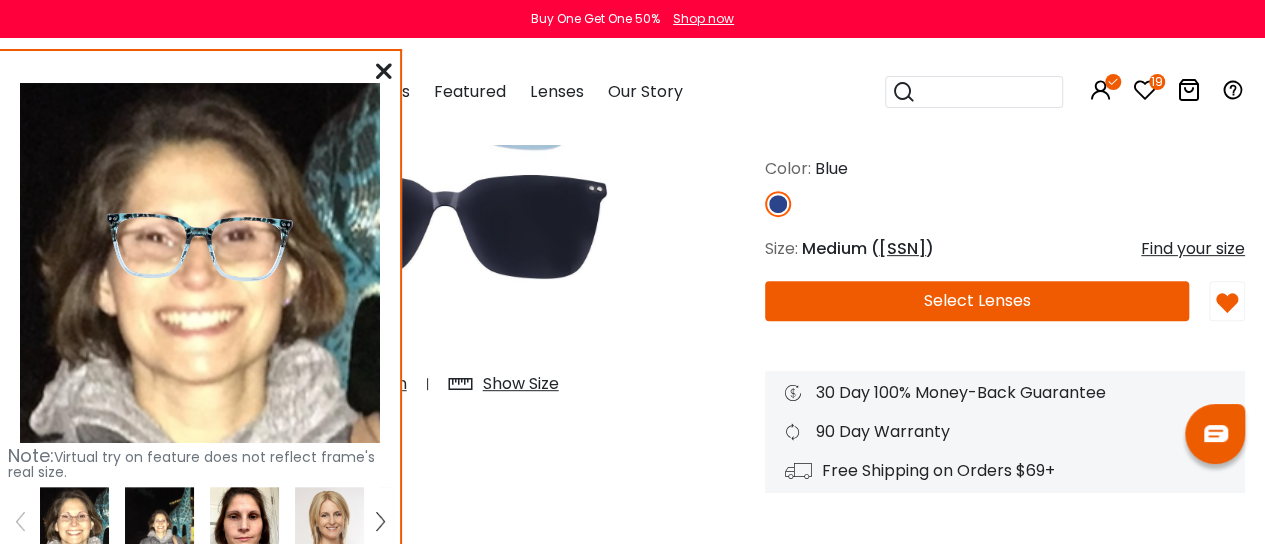 click at bounding box center (74, 521) 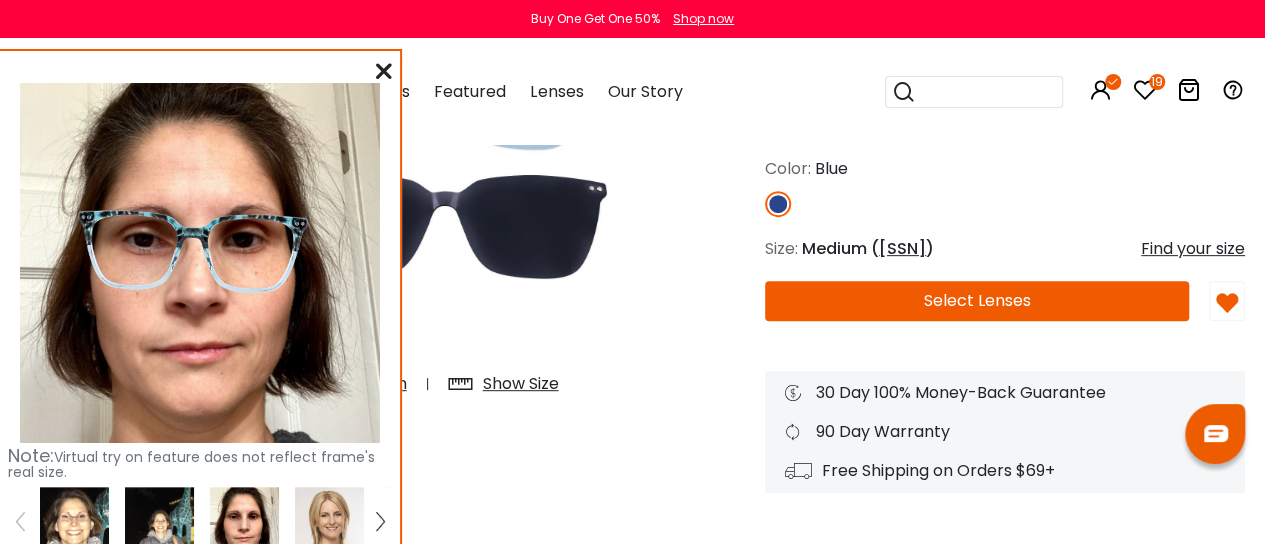 click at bounding box center [444, 161] 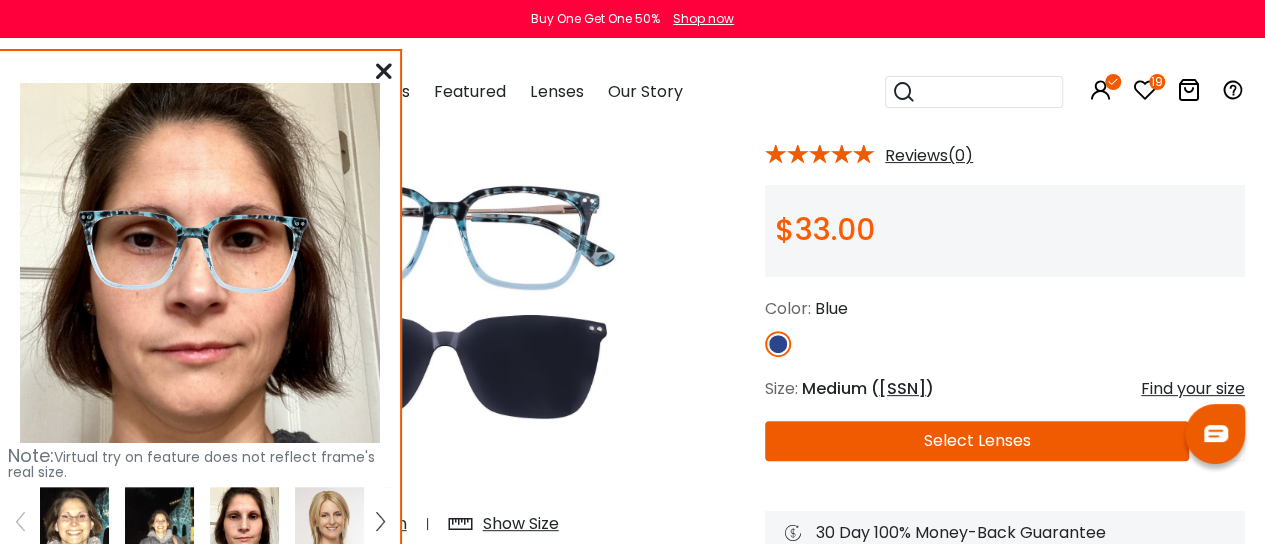 scroll, scrollTop: 177, scrollLeft: 0, axis: vertical 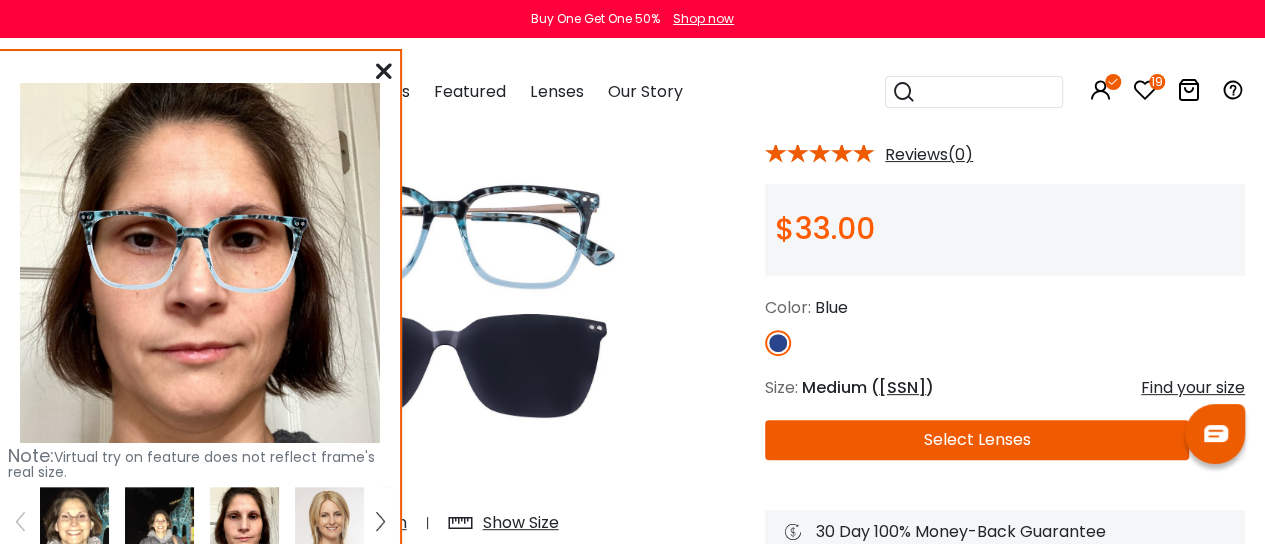 click at bounding box center [384, 71] 